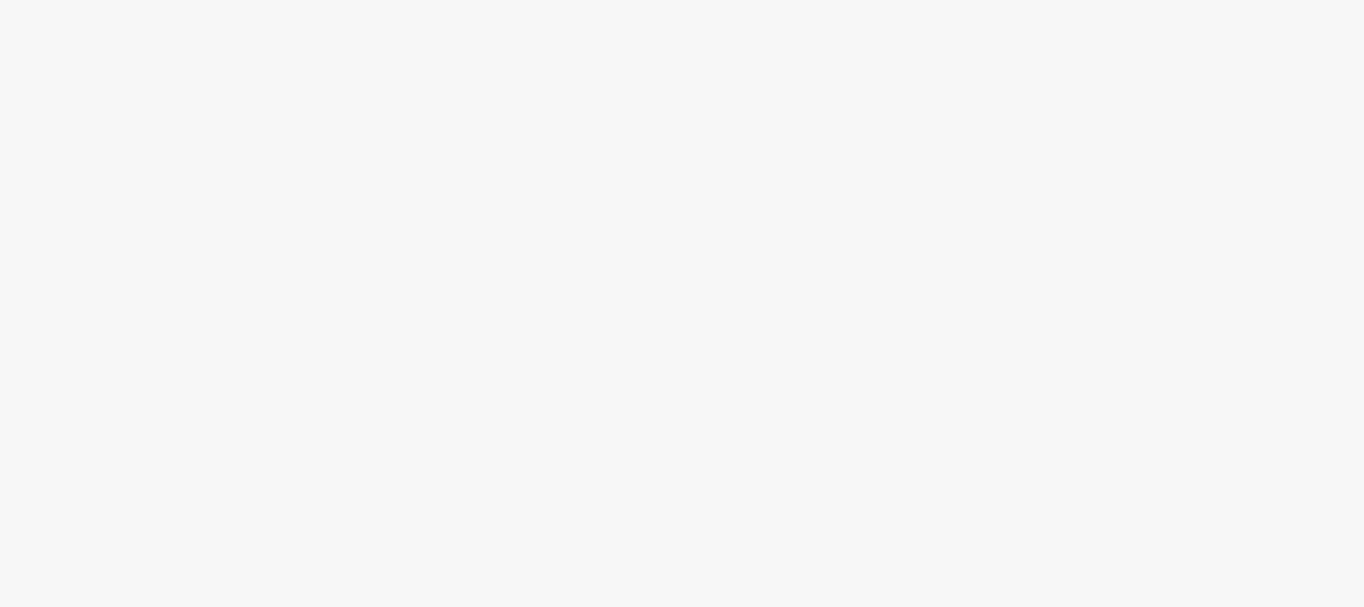 scroll, scrollTop: 0, scrollLeft: 0, axis: both 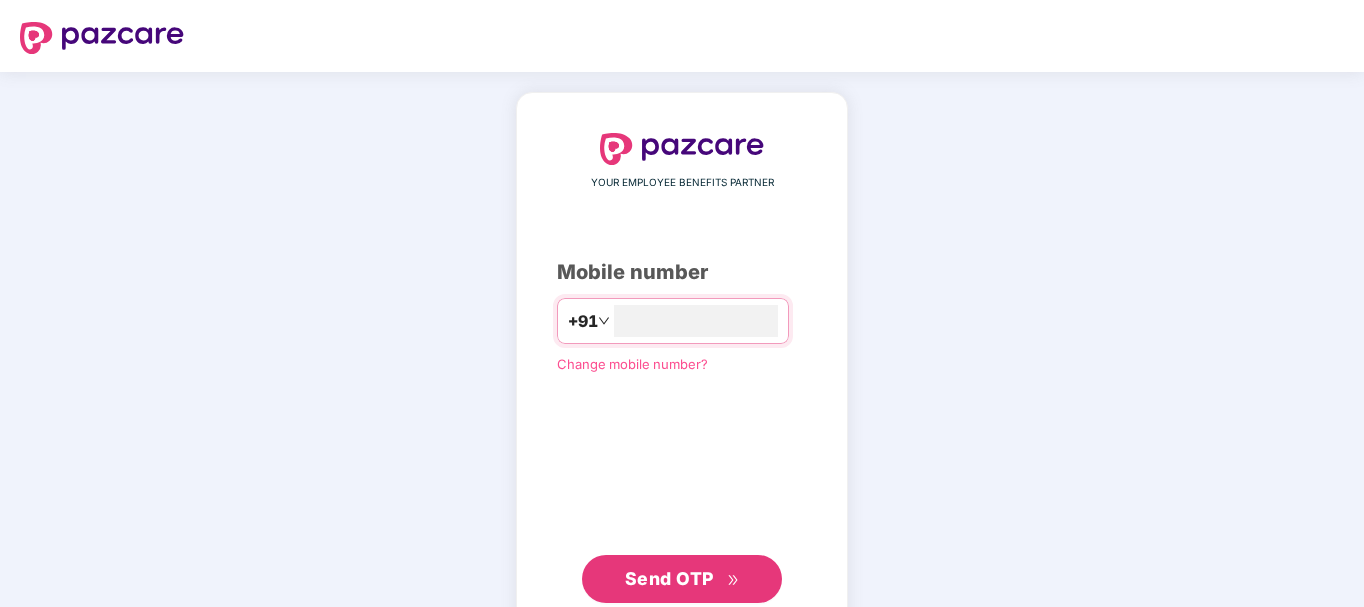 type on "**********" 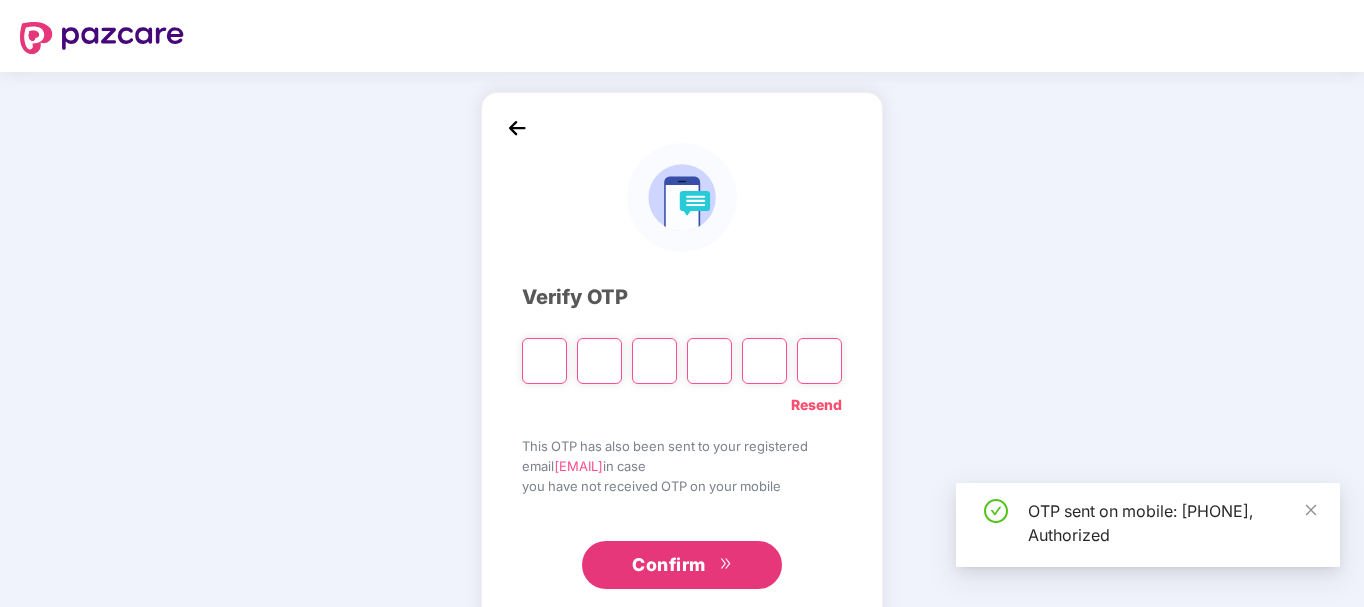 type on "*" 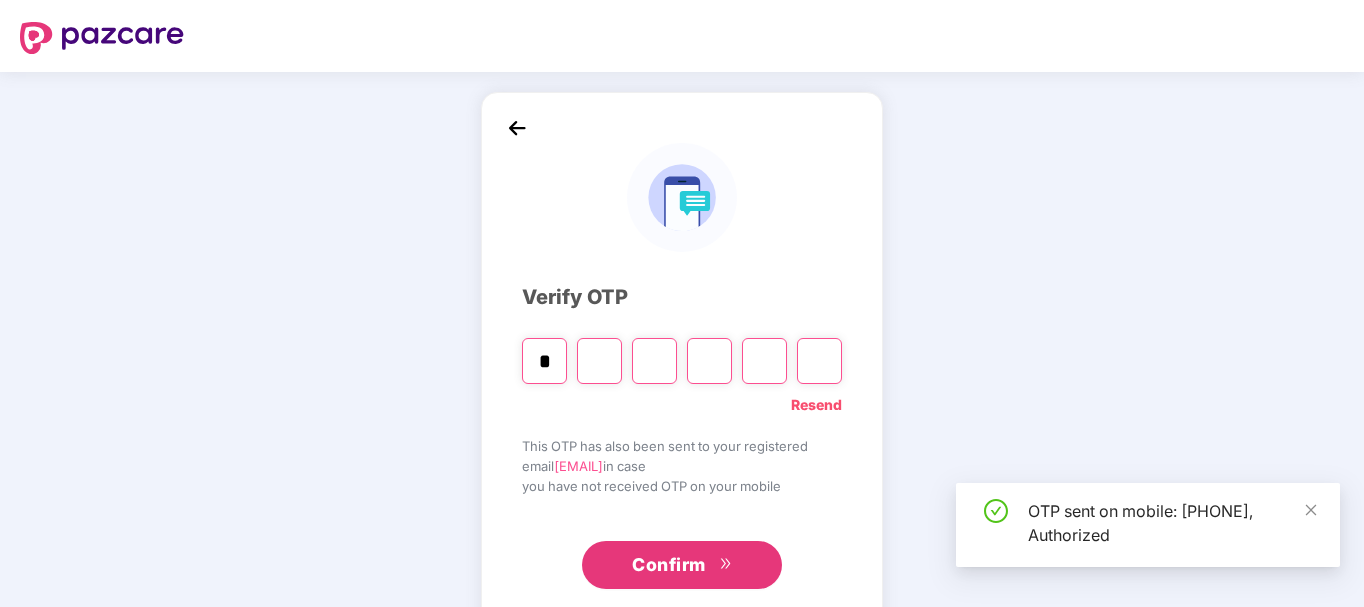 type on "*" 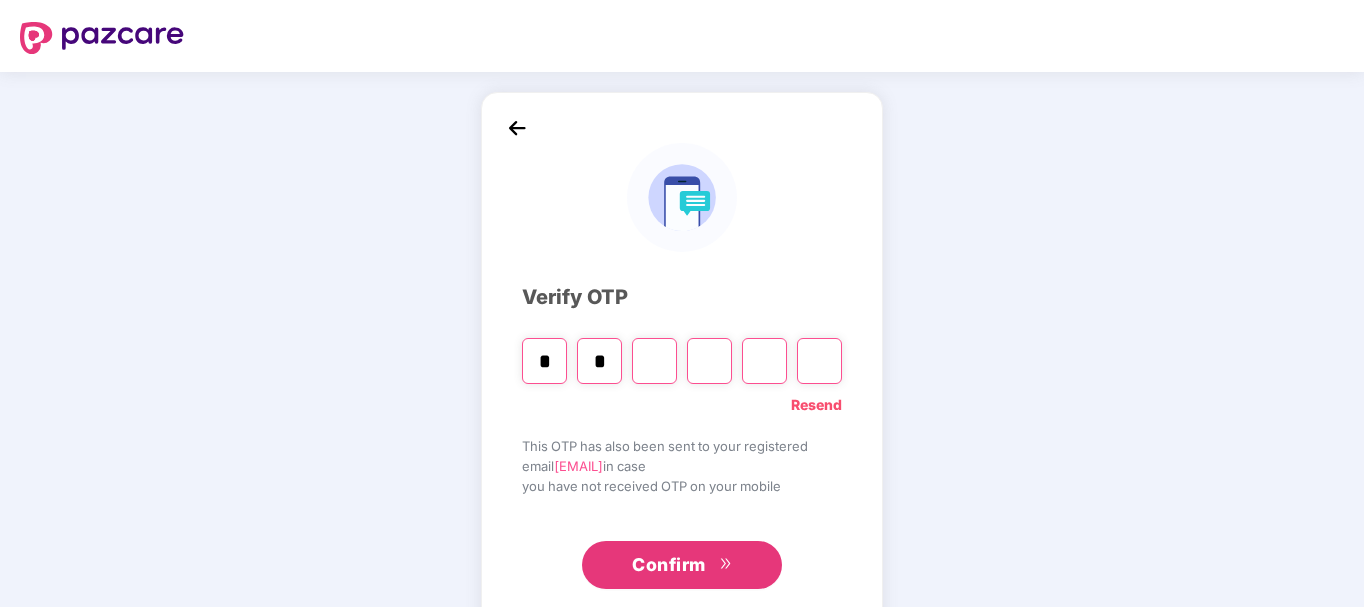 type on "*" 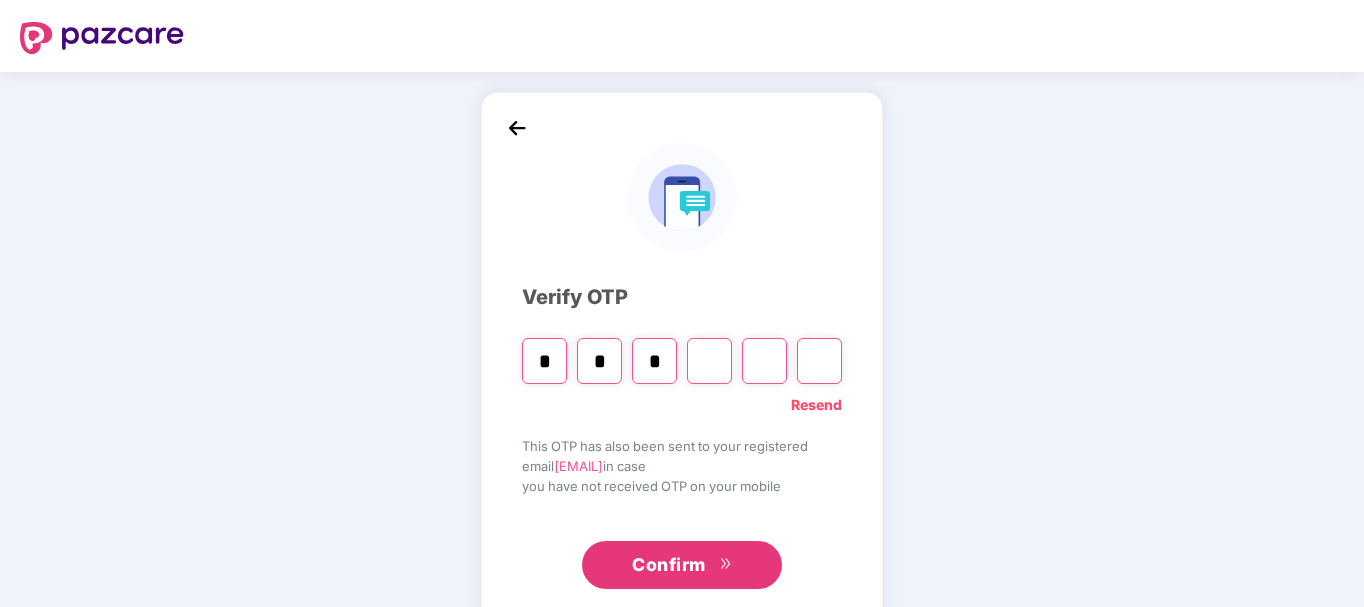 type on "*" 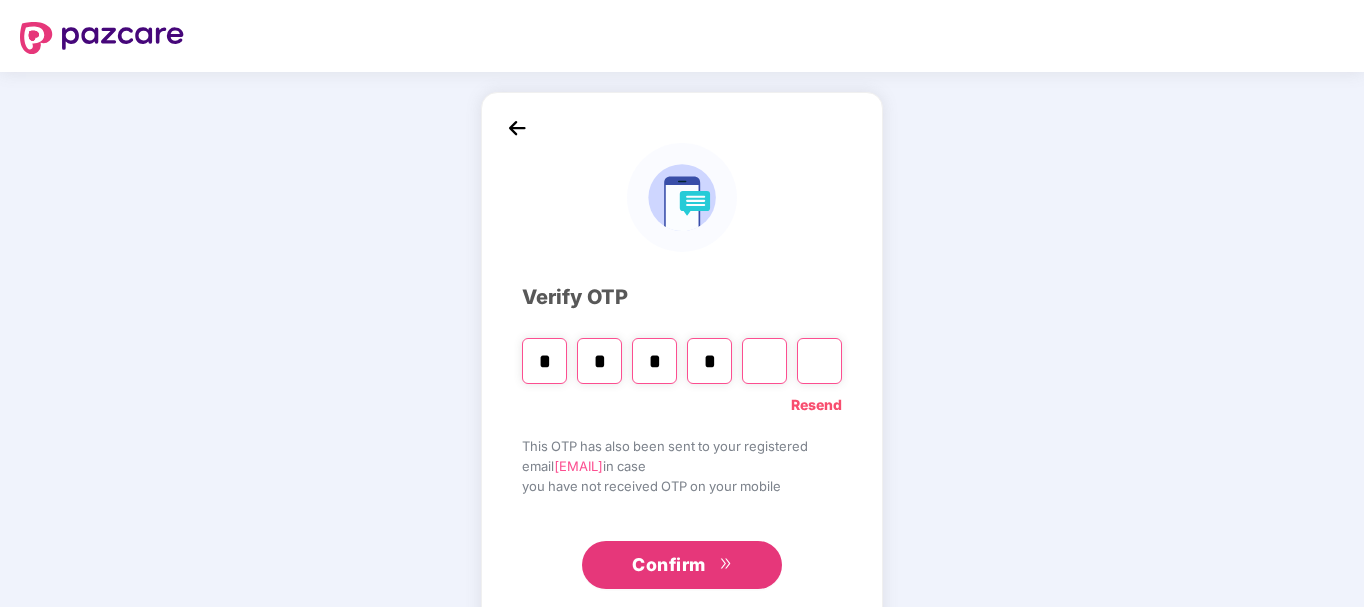 type on "*" 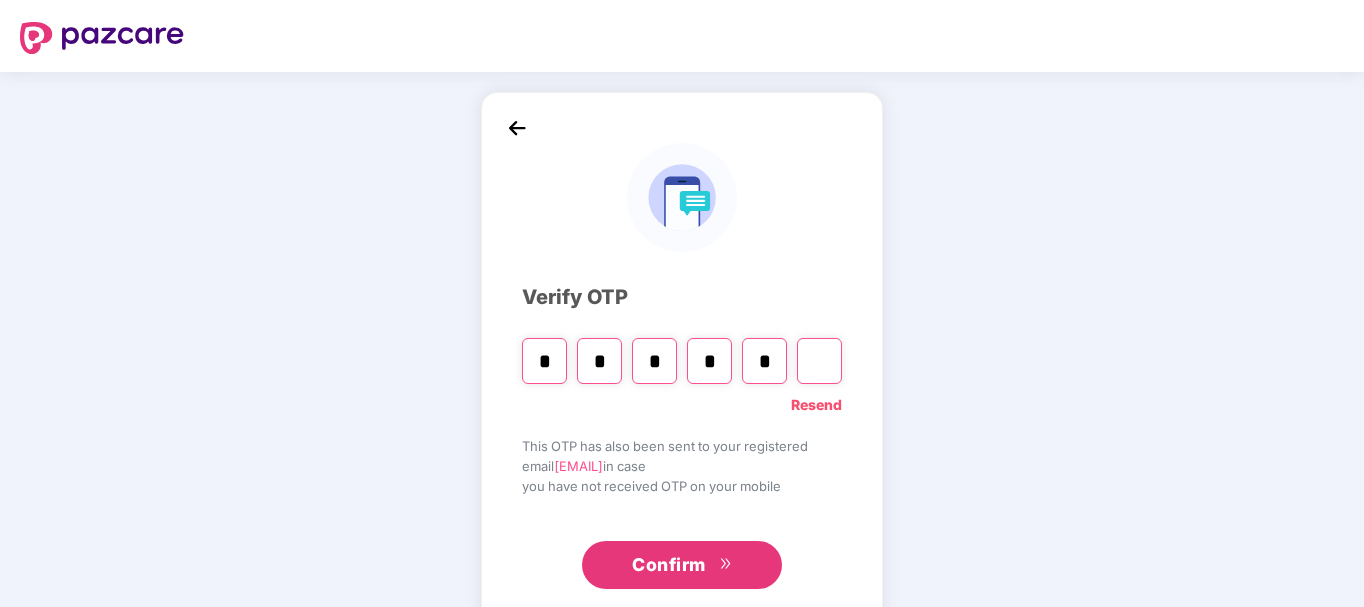 type on "*" 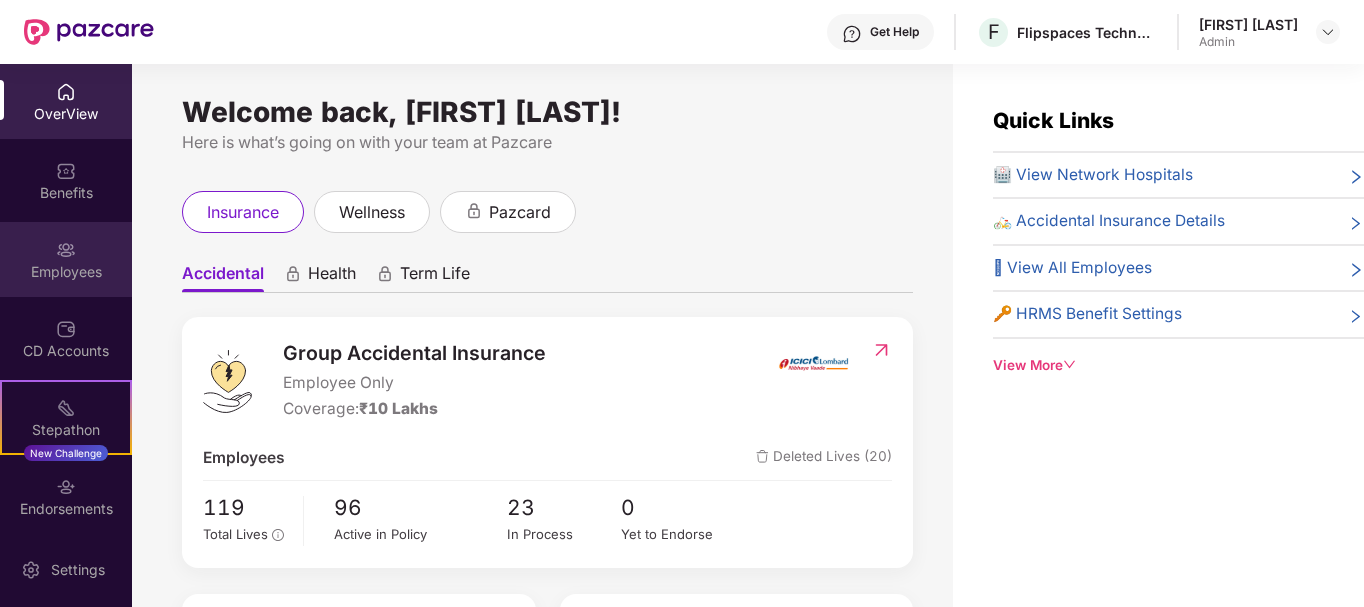 click on "Employees" at bounding box center [66, 272] 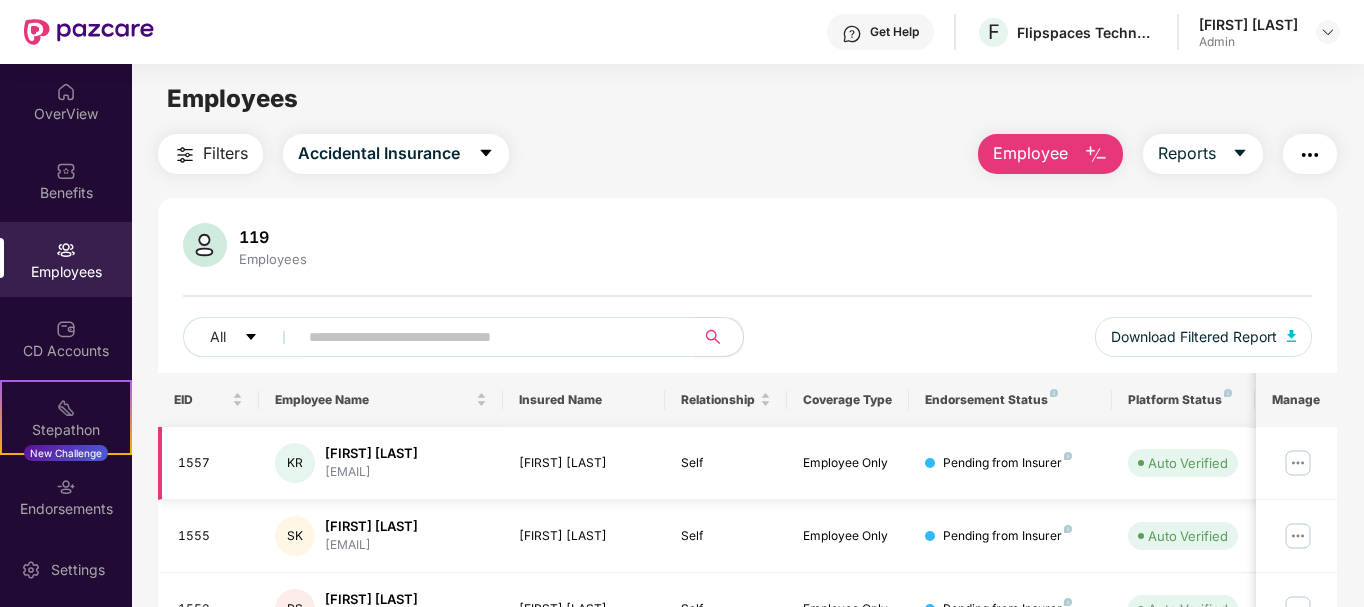 click at bounding box center (1298, 463) 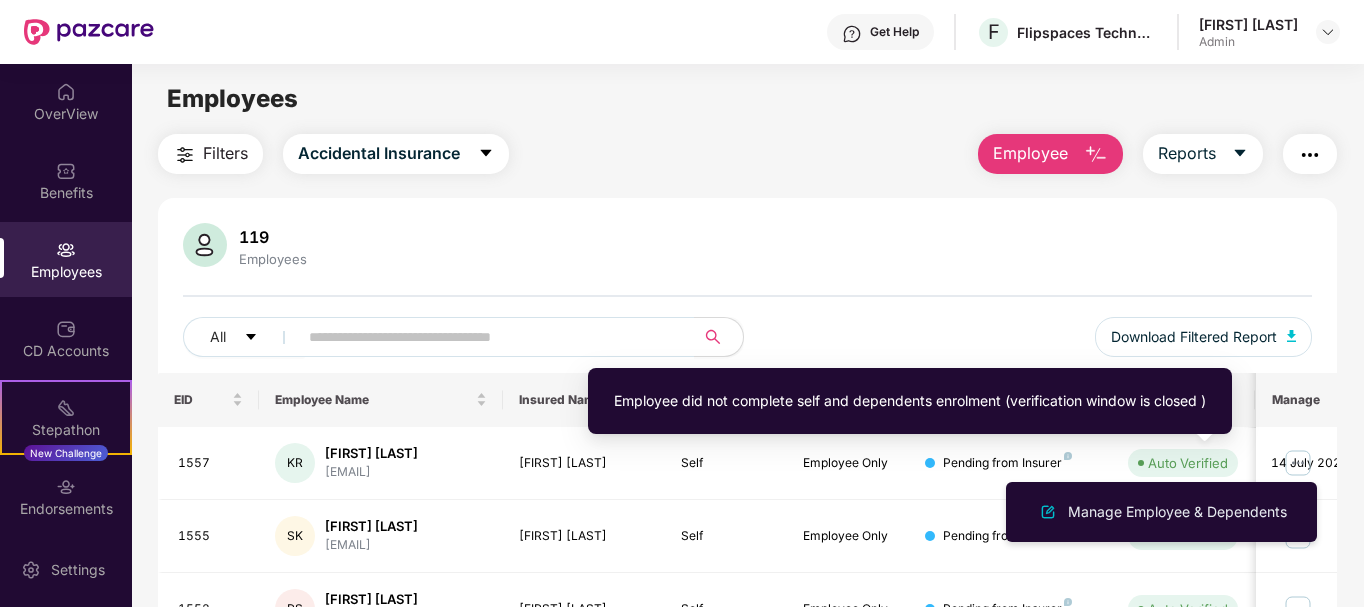 click on "Manage Employee & Dependents" at bounding box center (1177, 512) 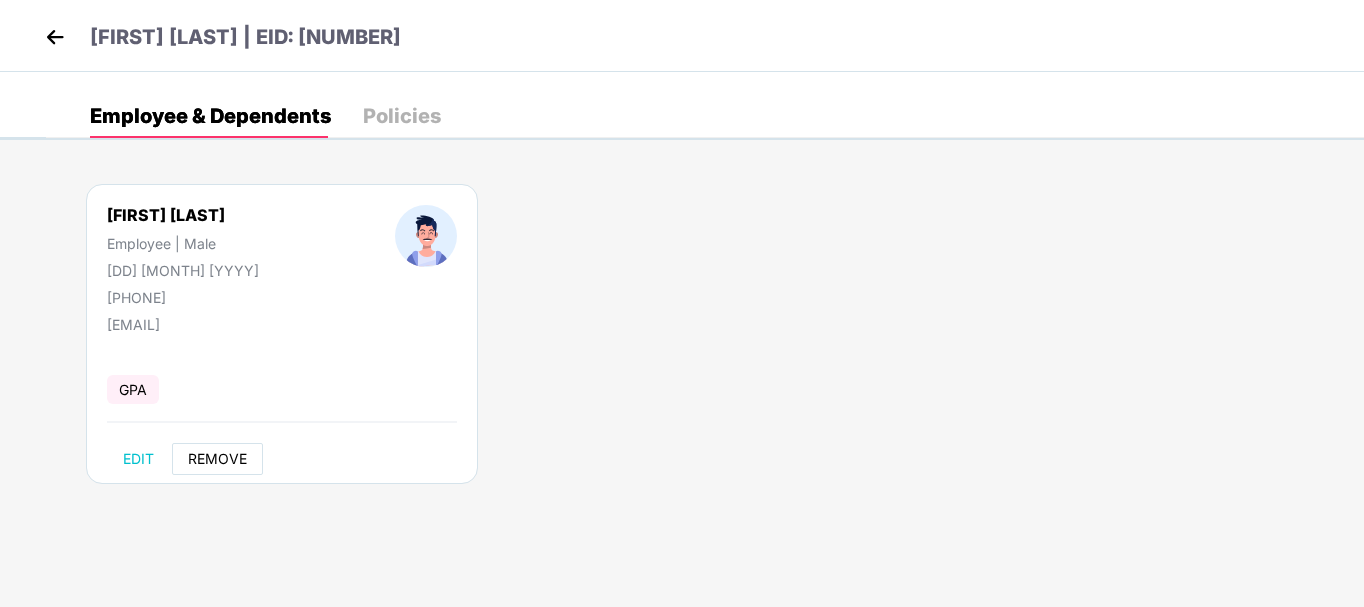 click on "REMOVE" at bounding box center [217, 459] 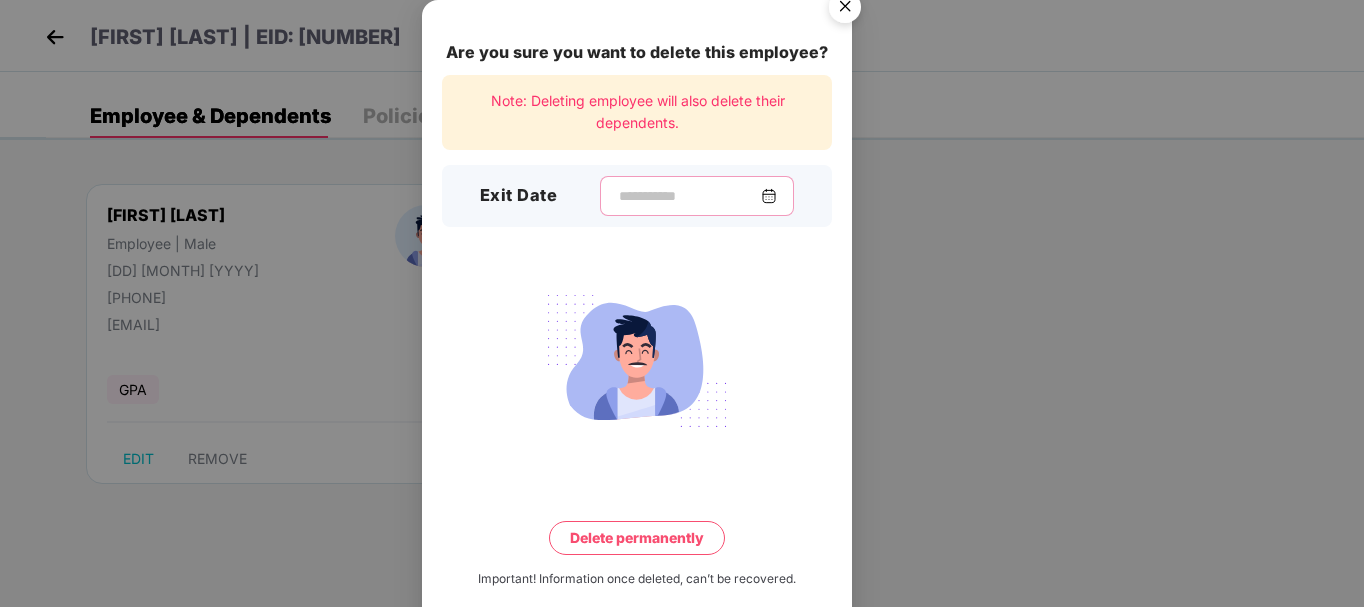 click at bounding box center (689, 196) 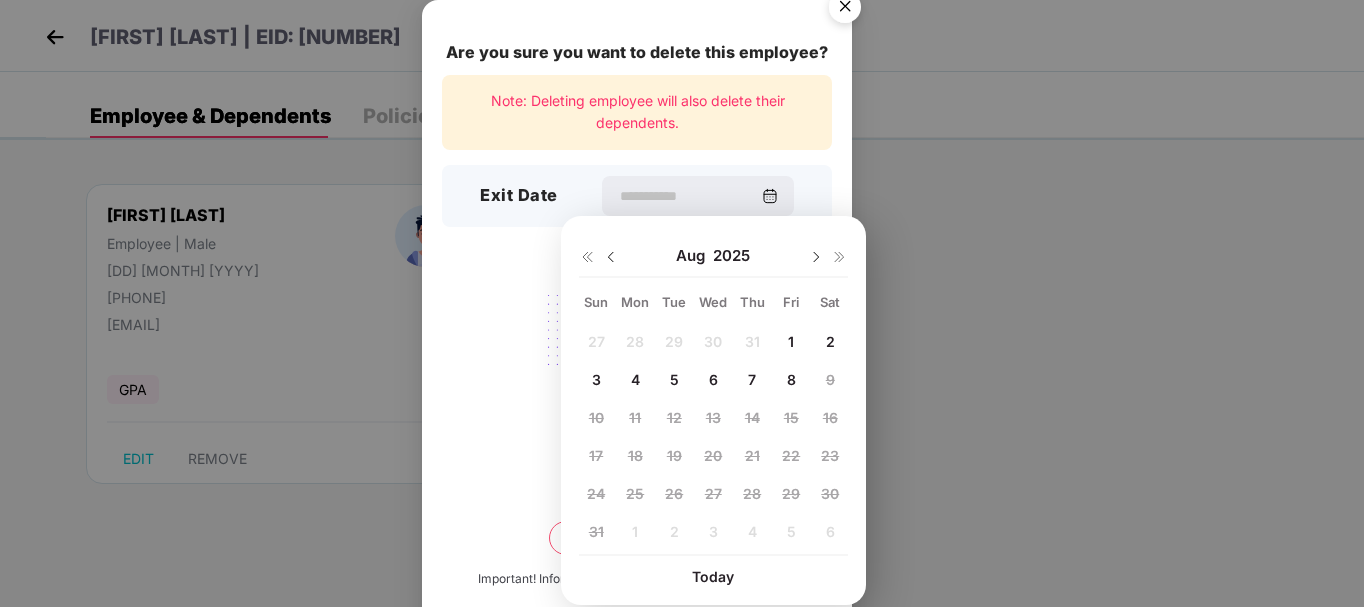 click at bounding box center (611, 257) 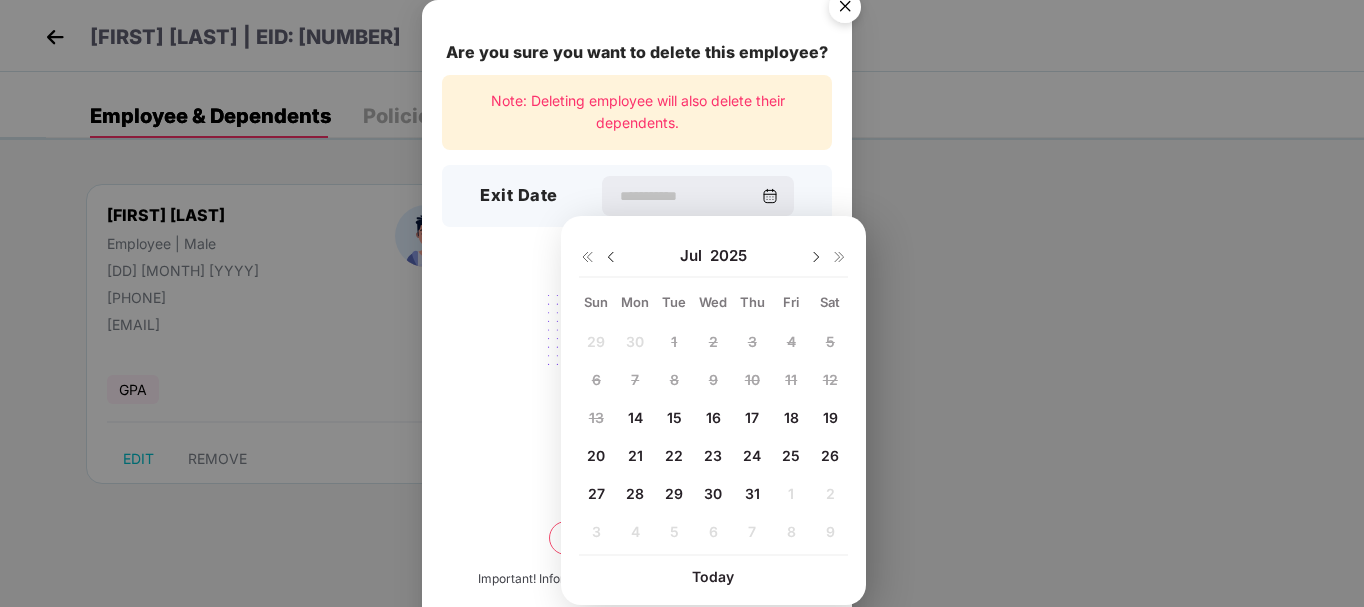 click on "25" at bounding box center (791, 455) 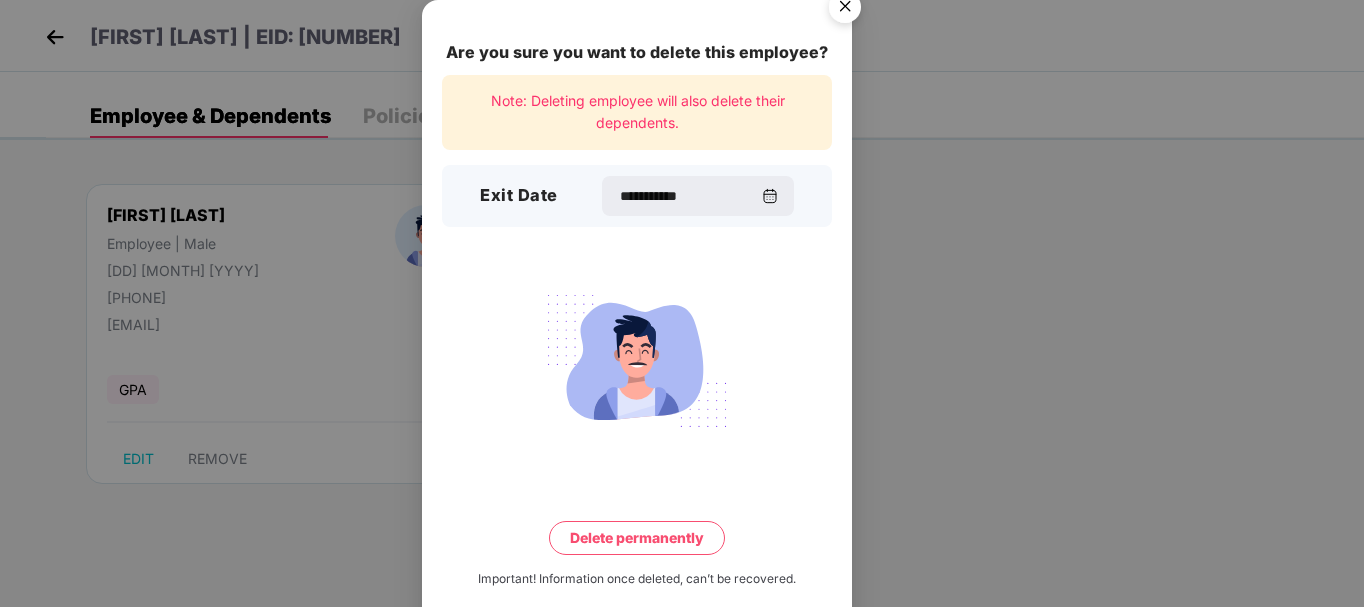 type on "**********" 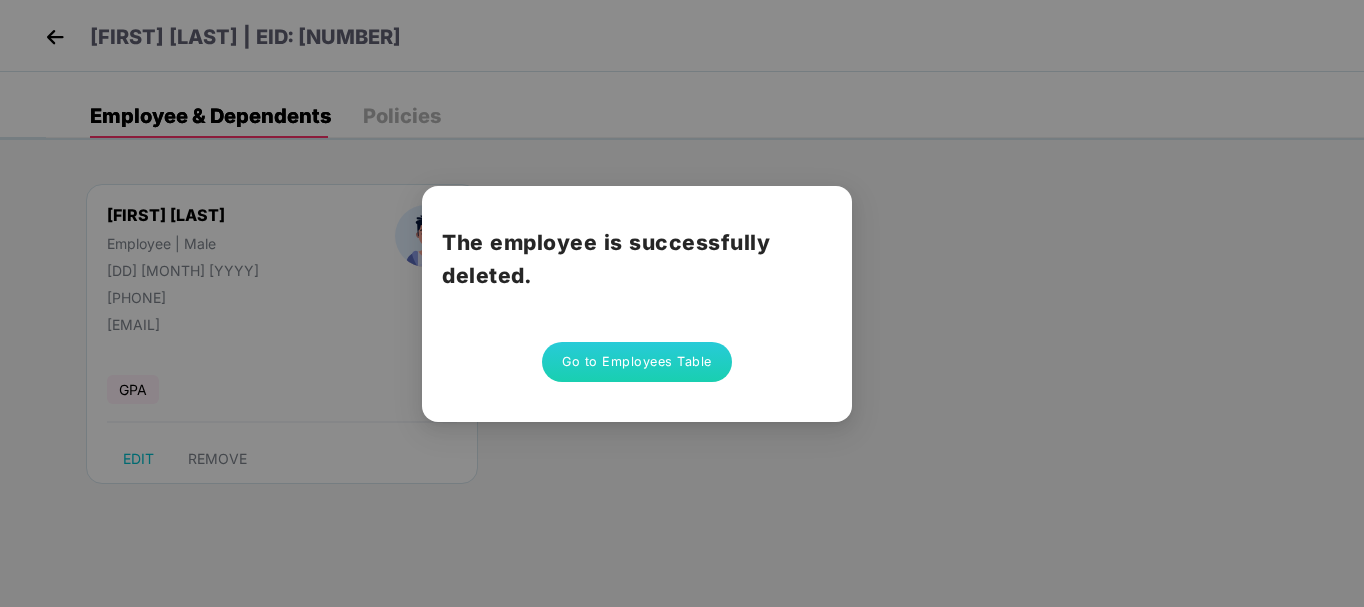click on "Go to Employees Table" at bounding box center [637, 362] 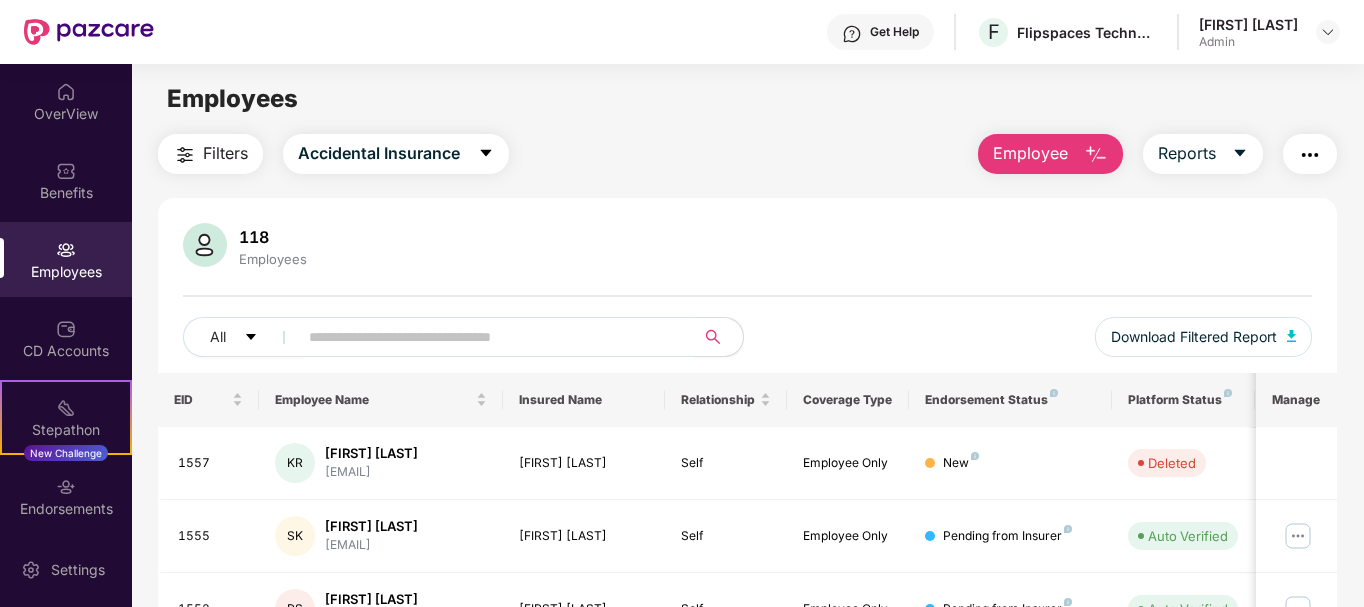 click at bounding box center [488, 337] 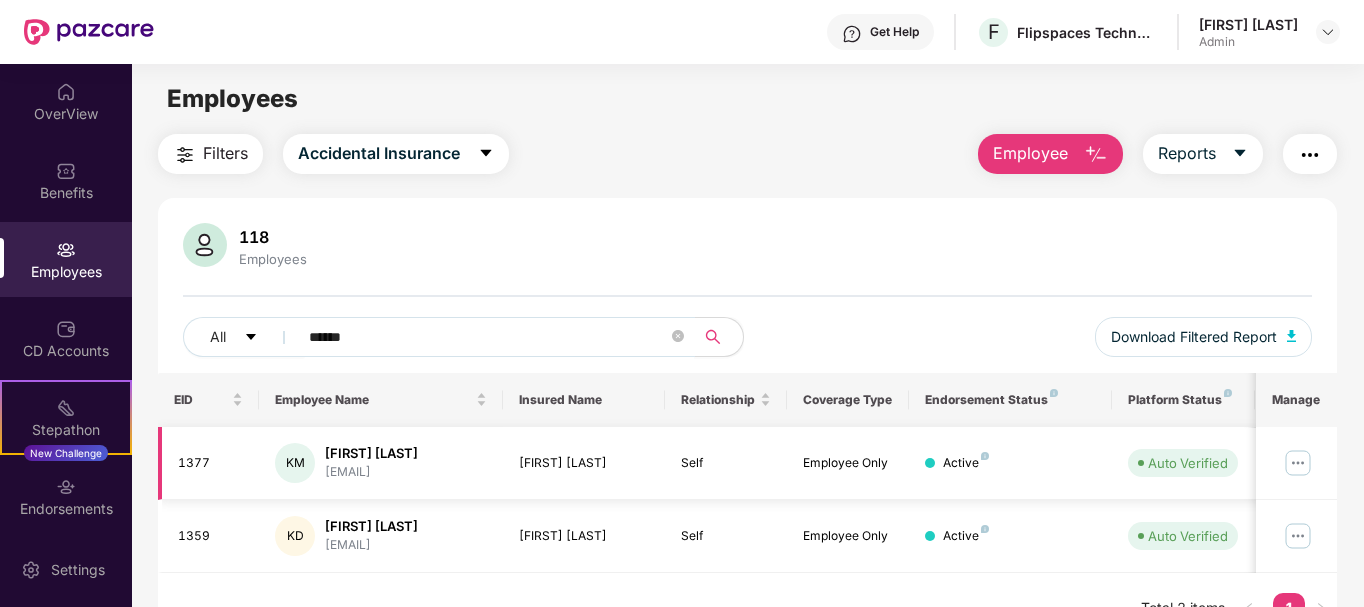 type on "******" 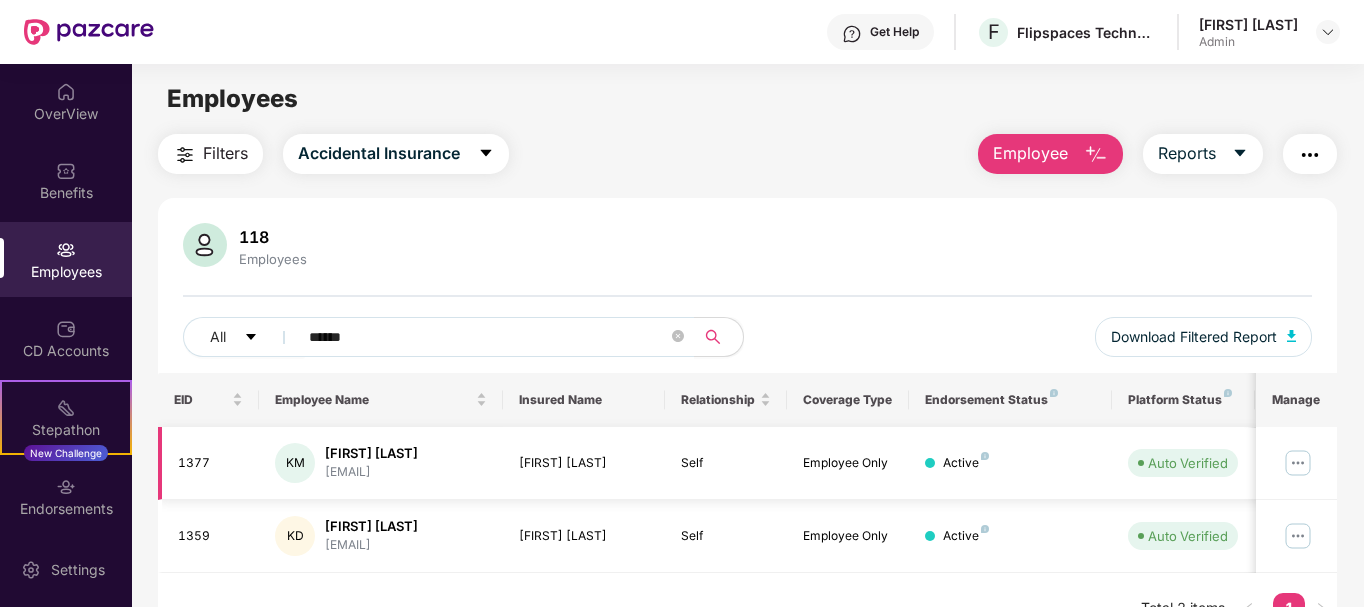 click at bounding box center (1298, 463) 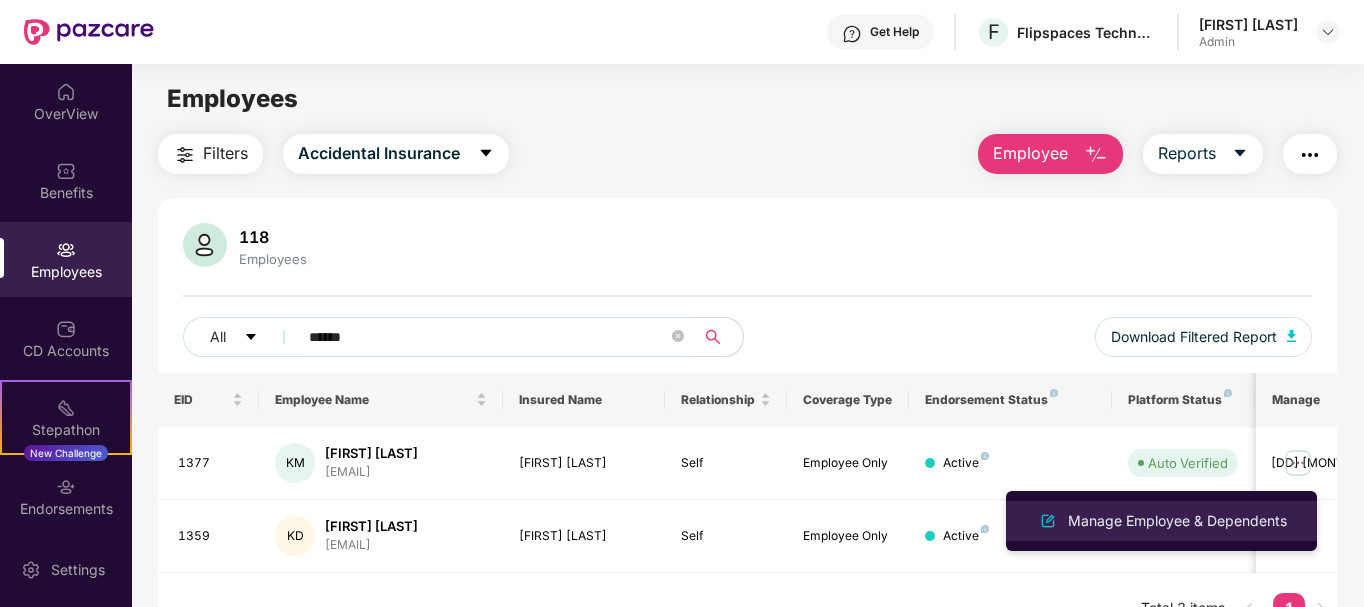 click on "Manage Employee & Dependents" at bounding box center (1177, 521) 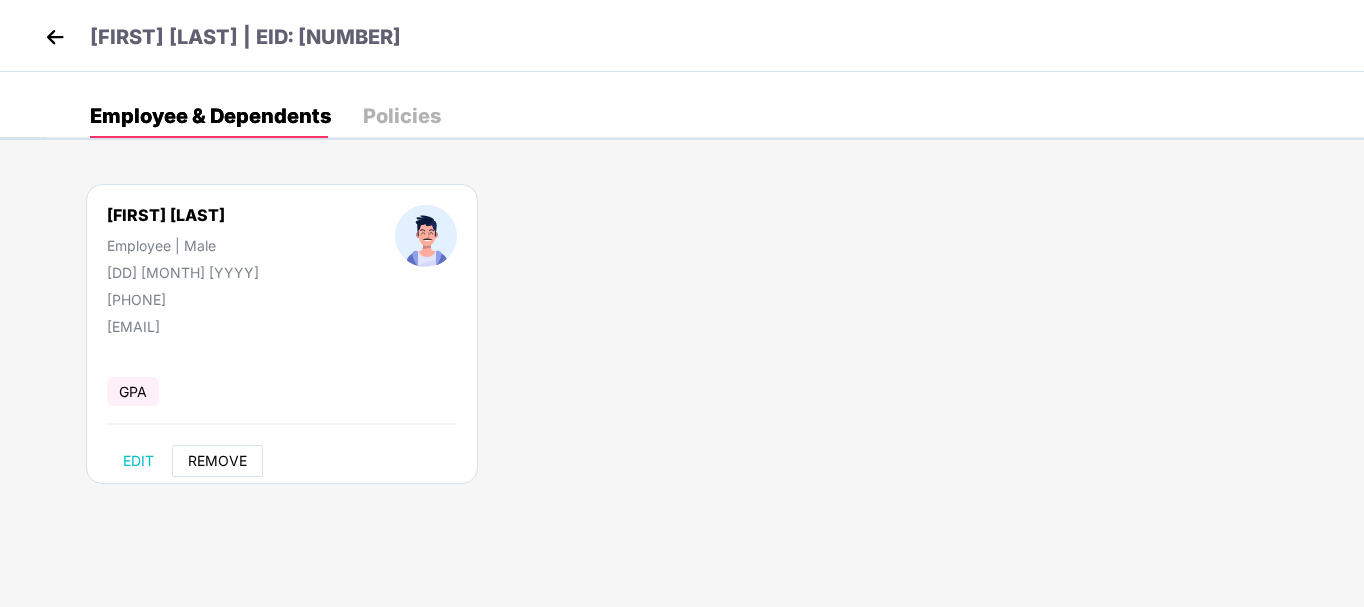 click on "REMOVE" at bounding box center [217, 461] 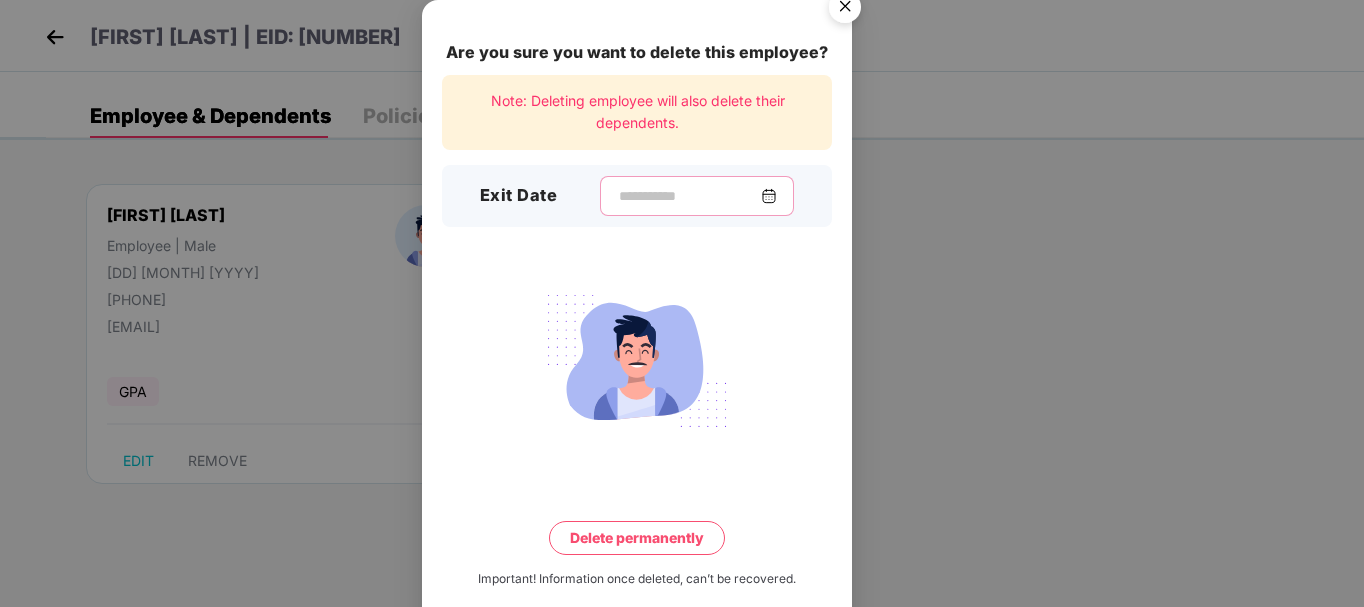 click at bounding box center (689, 196) 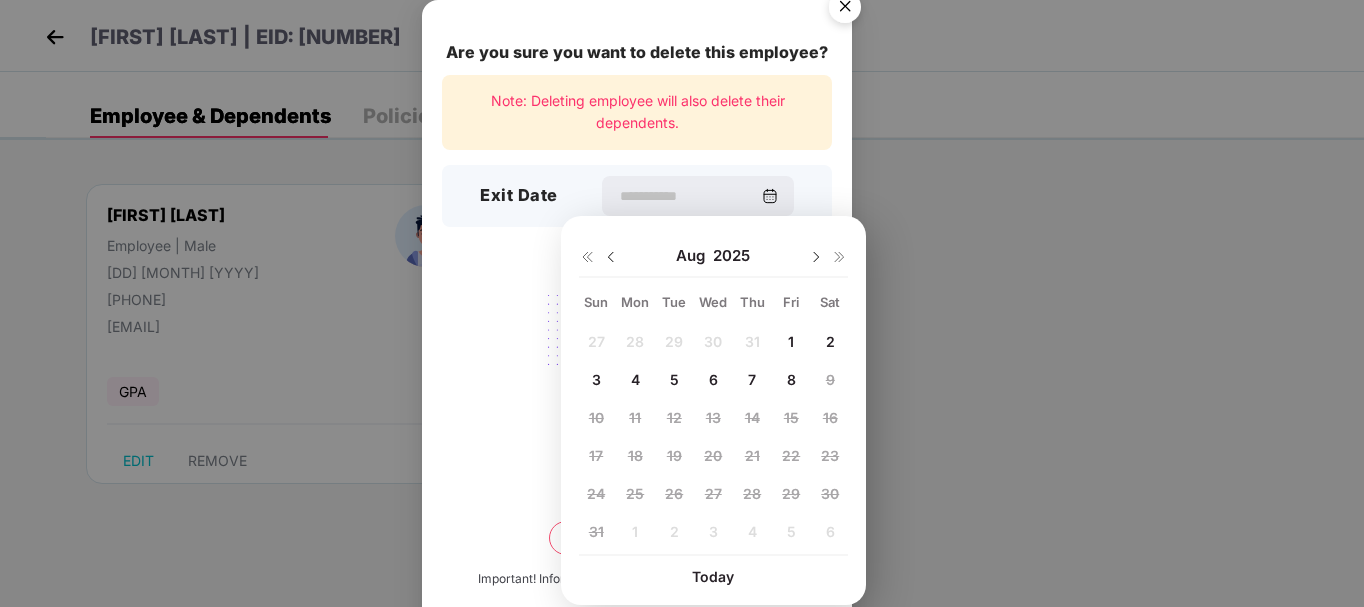 click at bounding box center (611, 257) 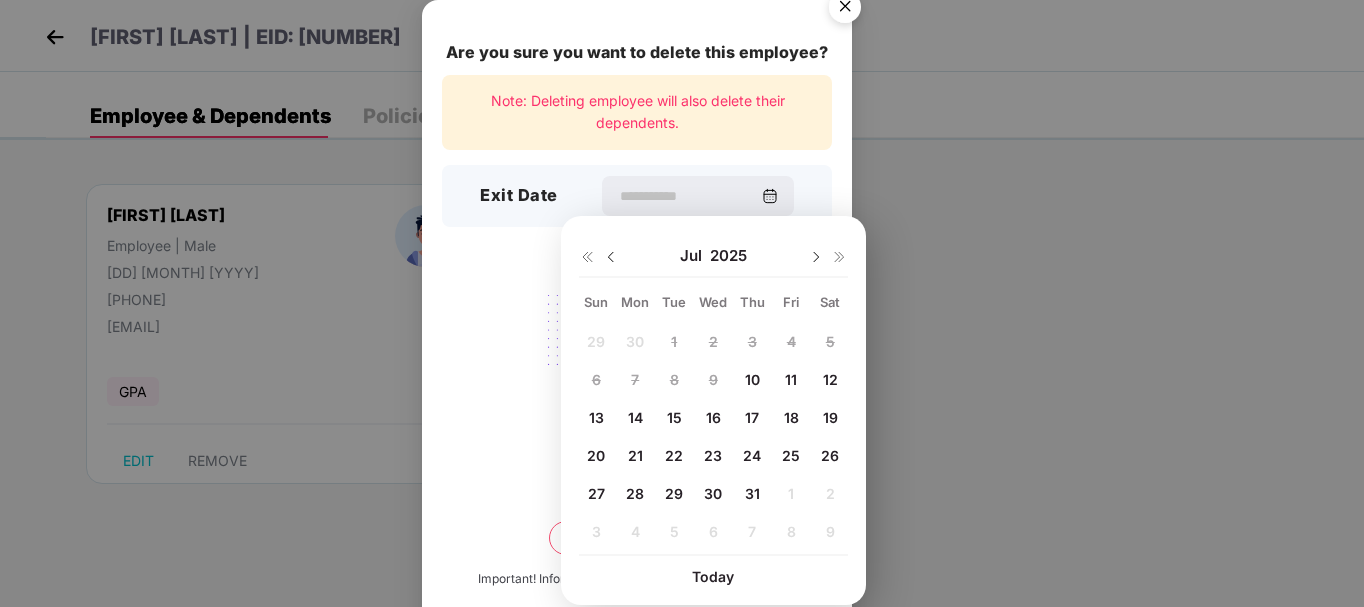 click on "16" at bounding box center [713, 417] 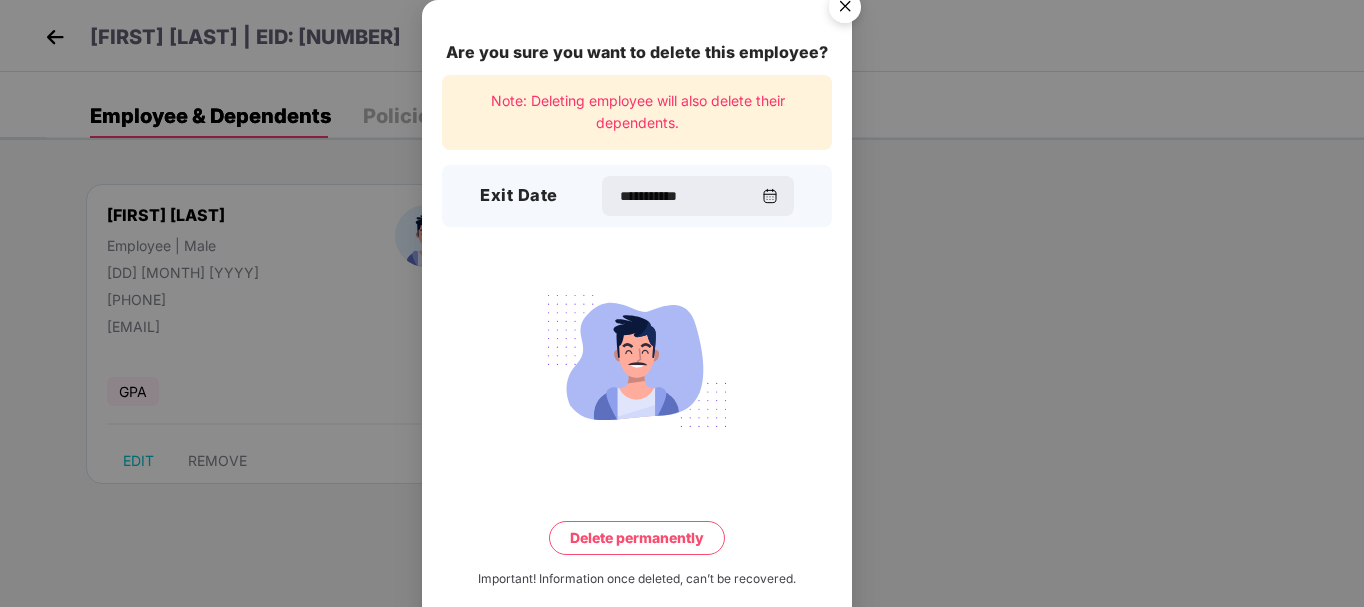 click on "Delete permanently" at bounding box center (637, 538) 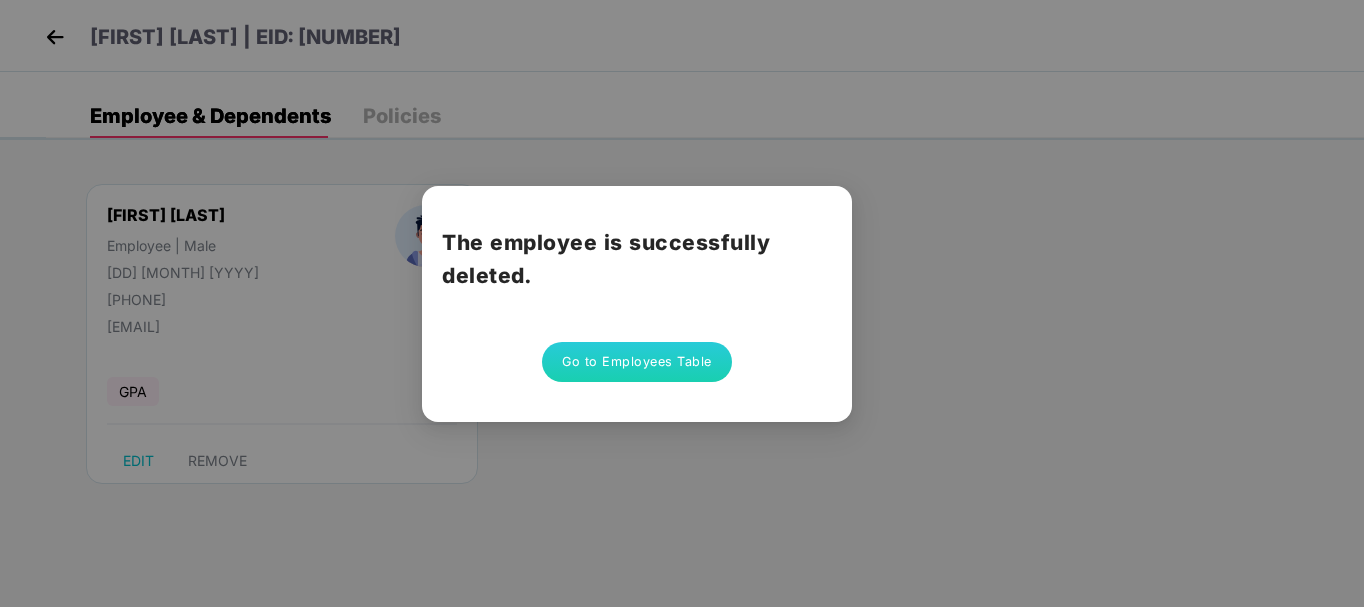 click on "Go to Employees Table" at bounding box center [637, 362] 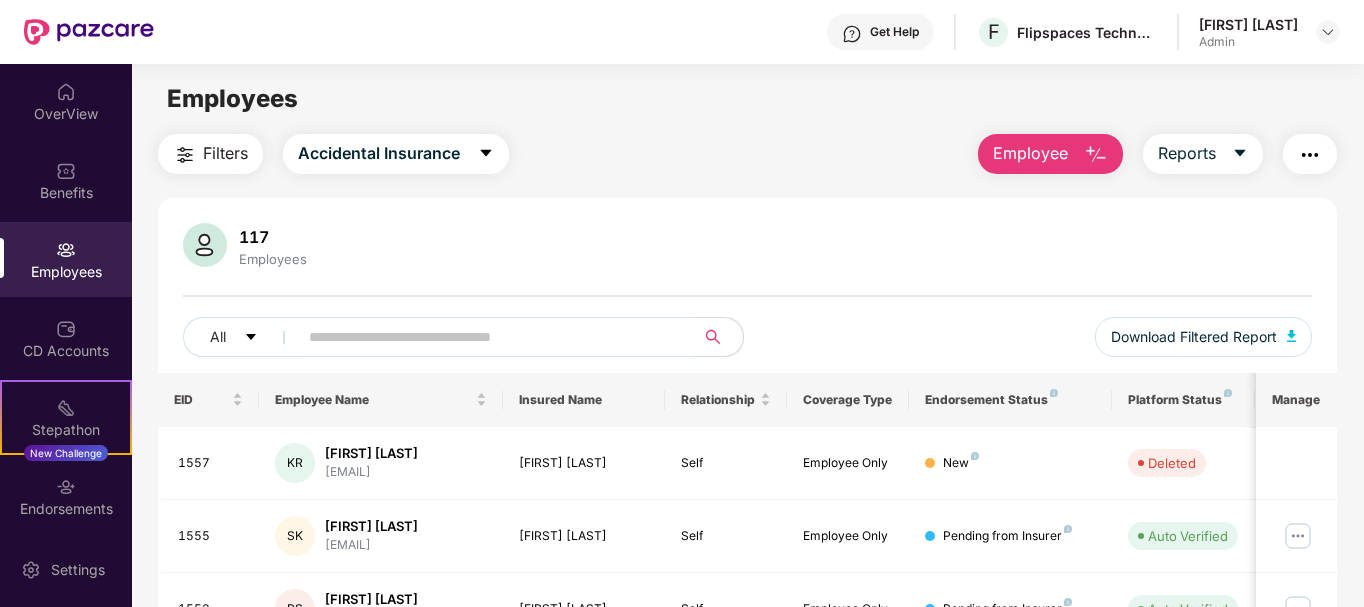 click at bounding box center [488, 337] 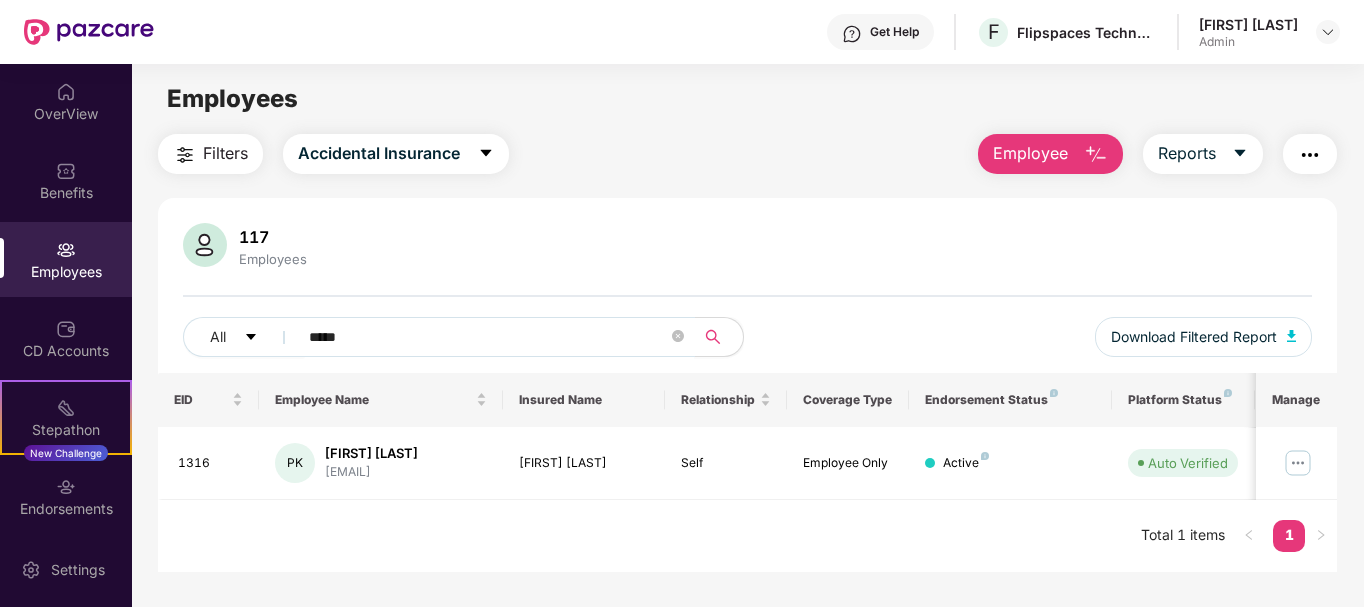 type on "*****" 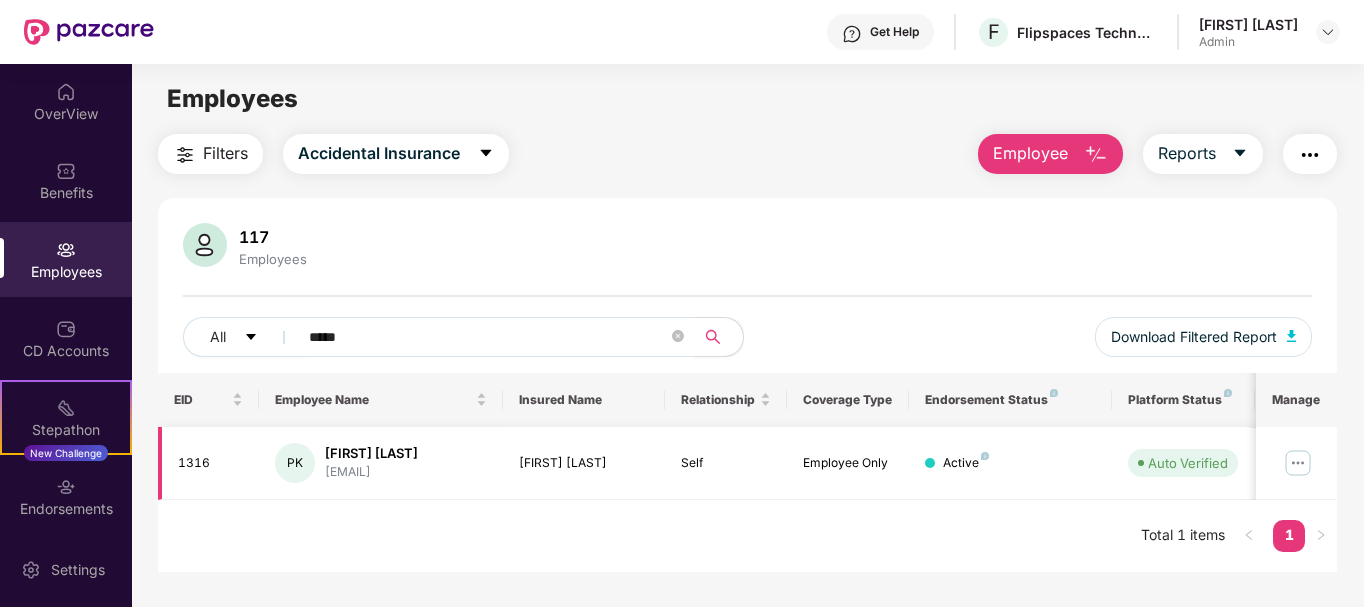 click at bounding box center [1296, 463] 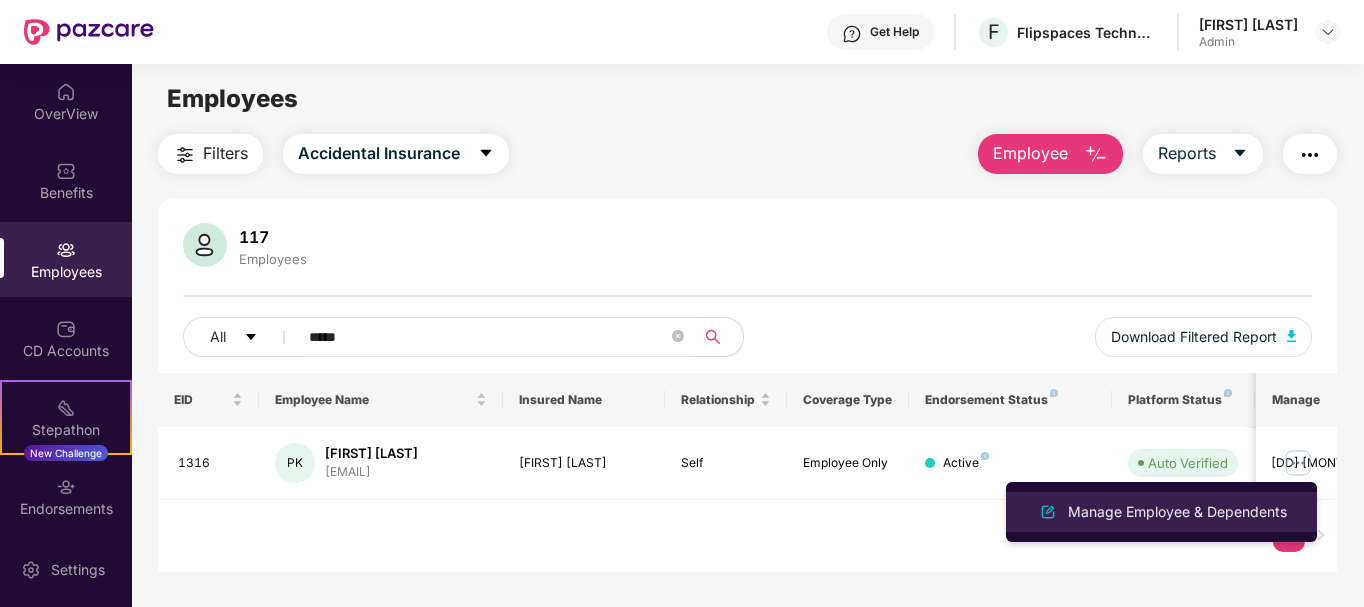 click on "Manage Employee & Dependents" at bounding box center [1177, 512] 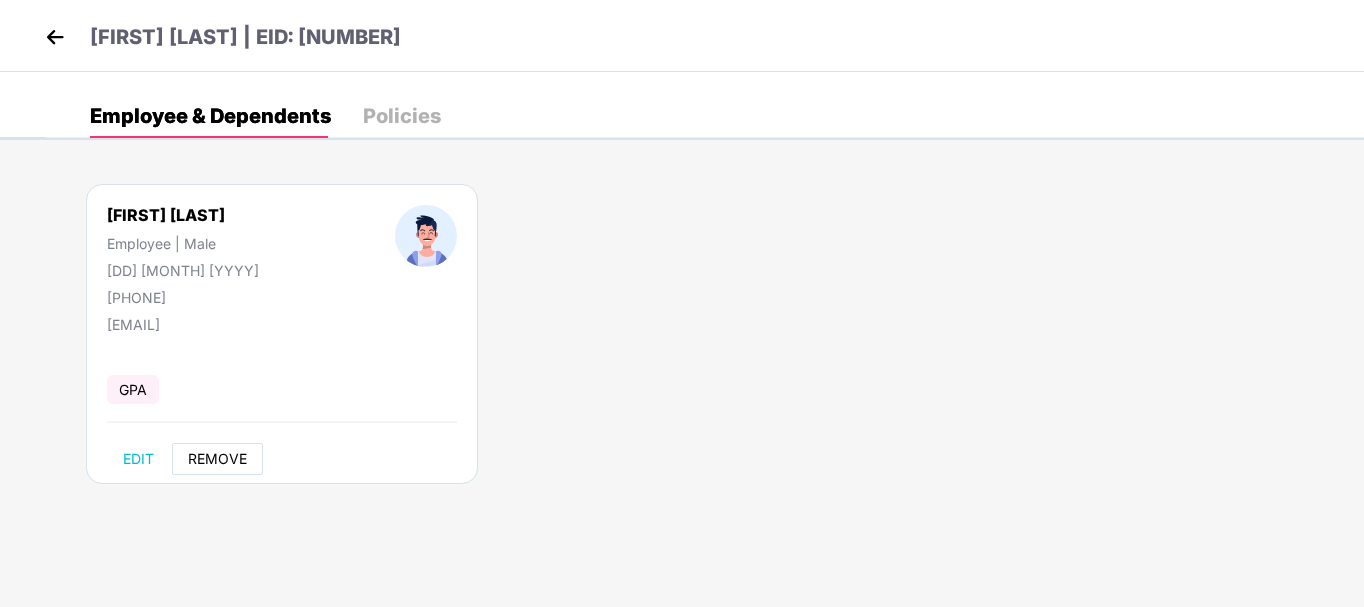 click on "REMOVE" at bounding box center [217, 459] 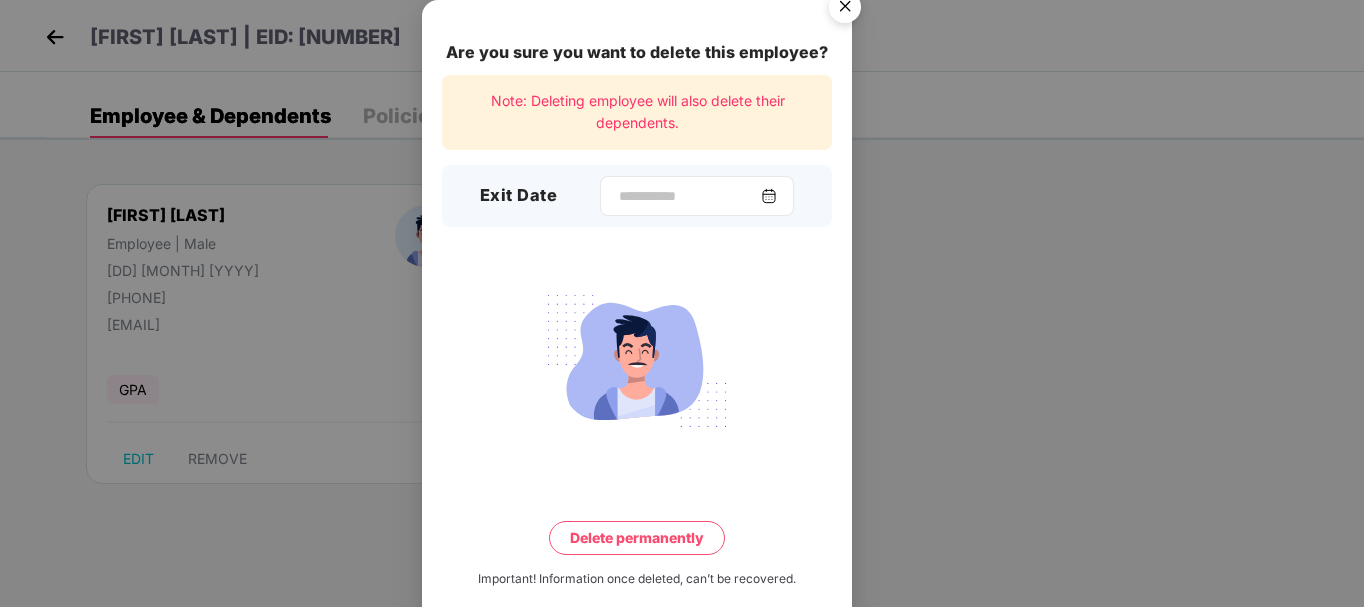 click at bounding box center [697, 196] 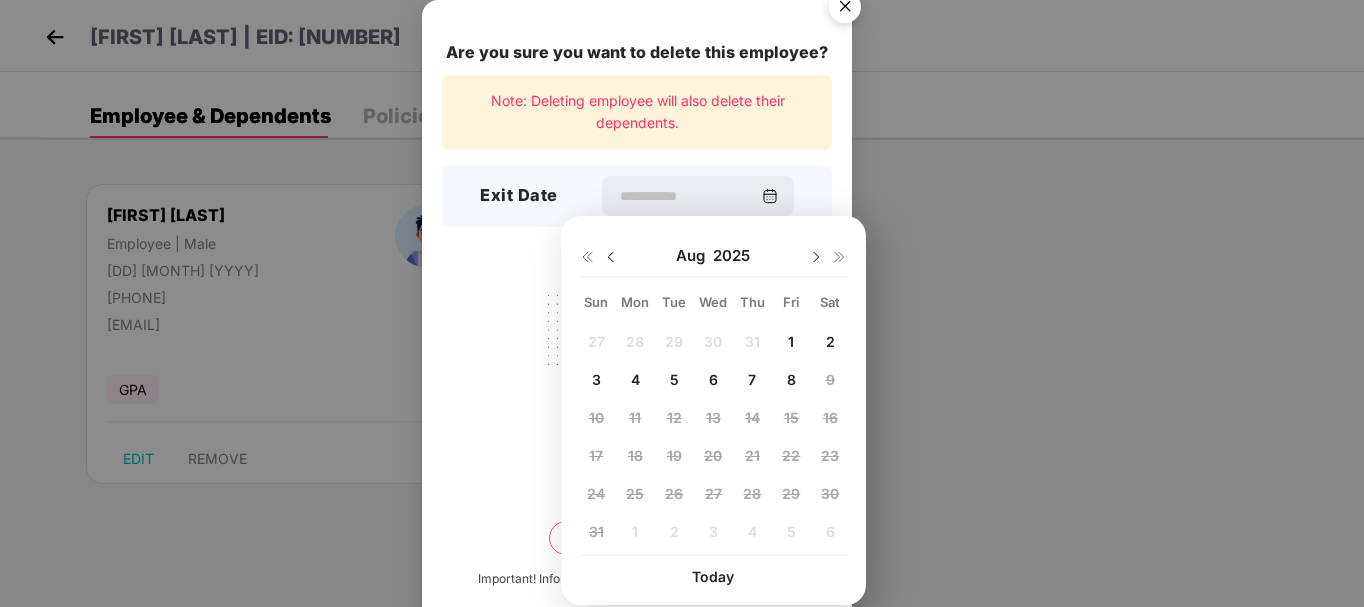 click at bounding box center (611, 257) 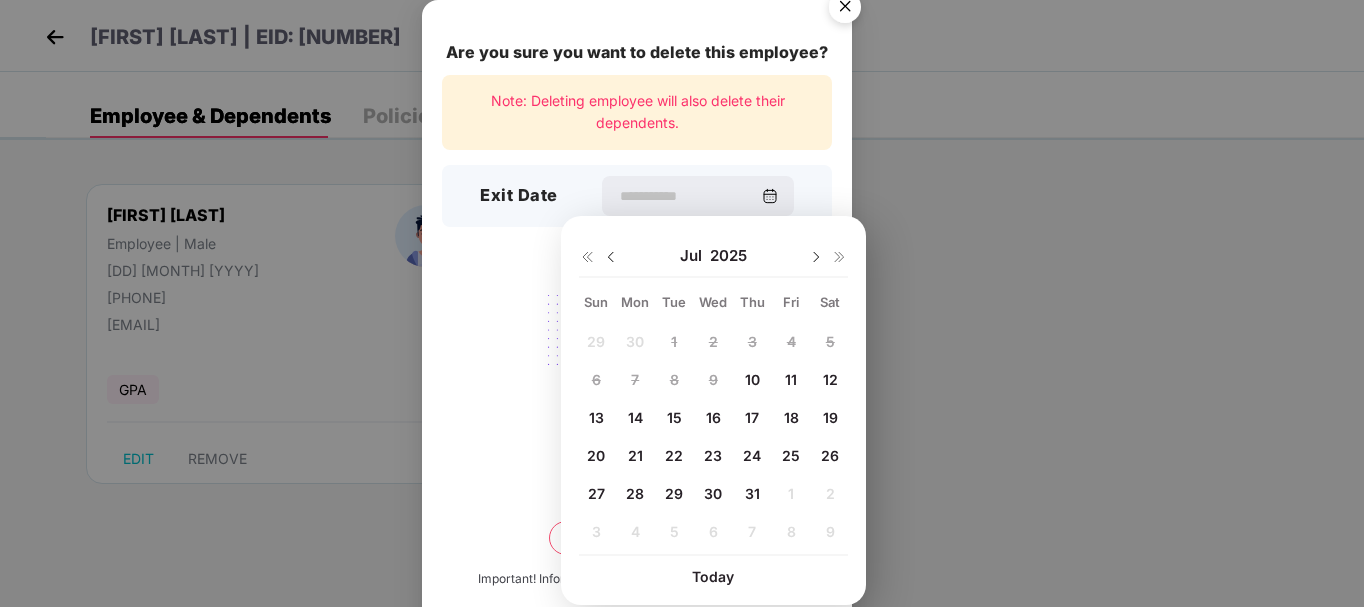 click at bounding box center [611, 257] 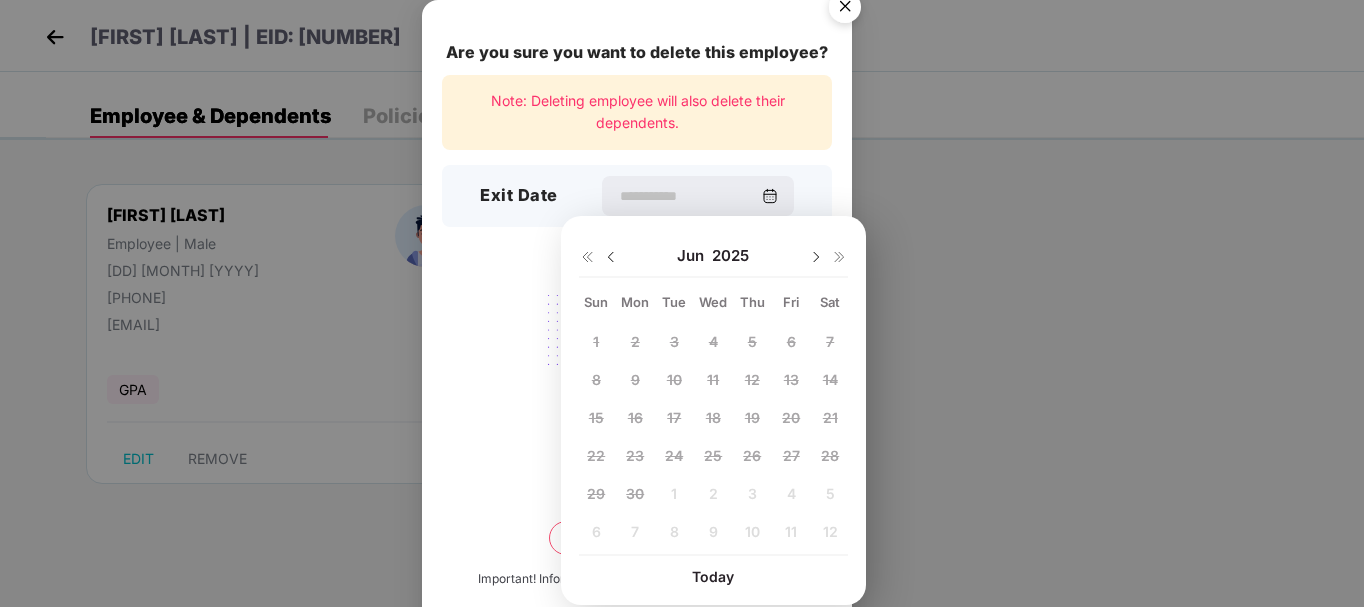 click at bounding box center [816, 257] 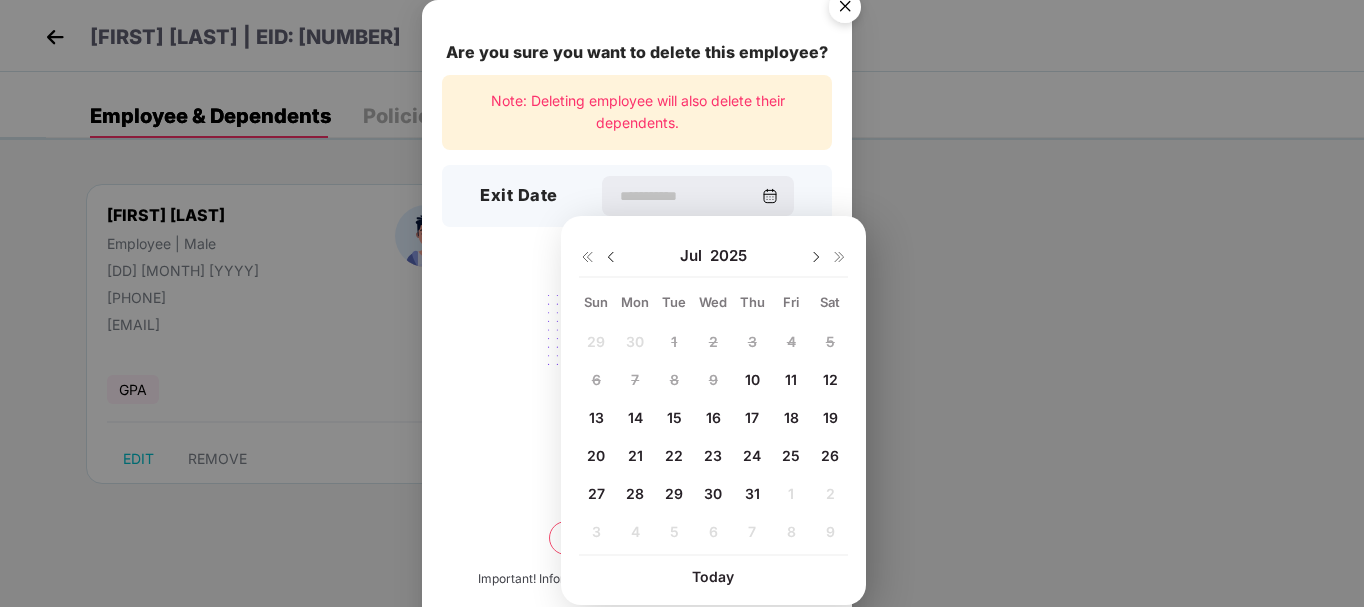 click on "10" at bounding box center [752, 379] 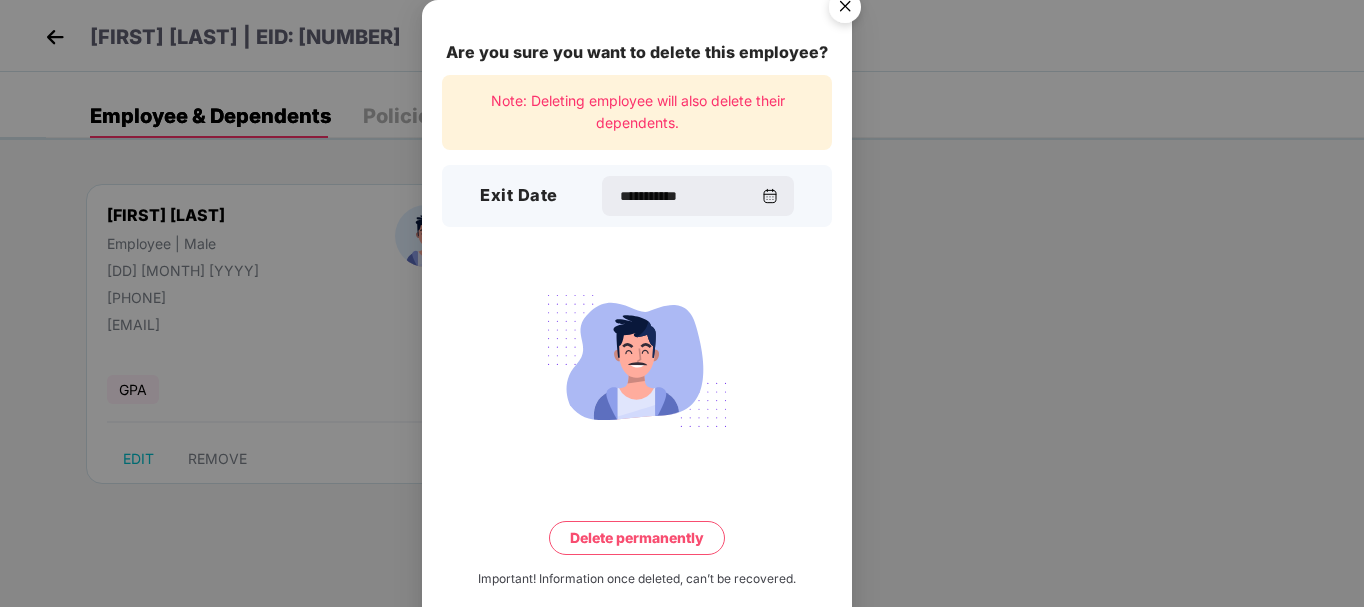 click on "Delete permanently" at bounding box center [637, 538] 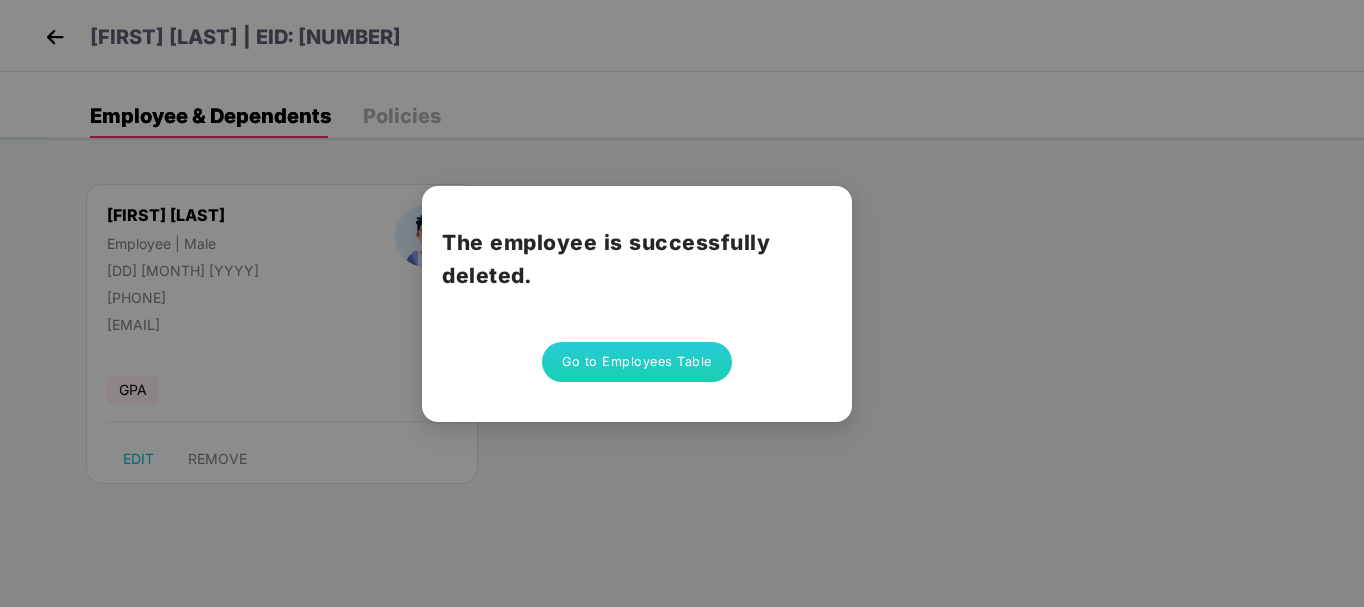 click on "Go to Employees Table" at bounding box center [637, 362] 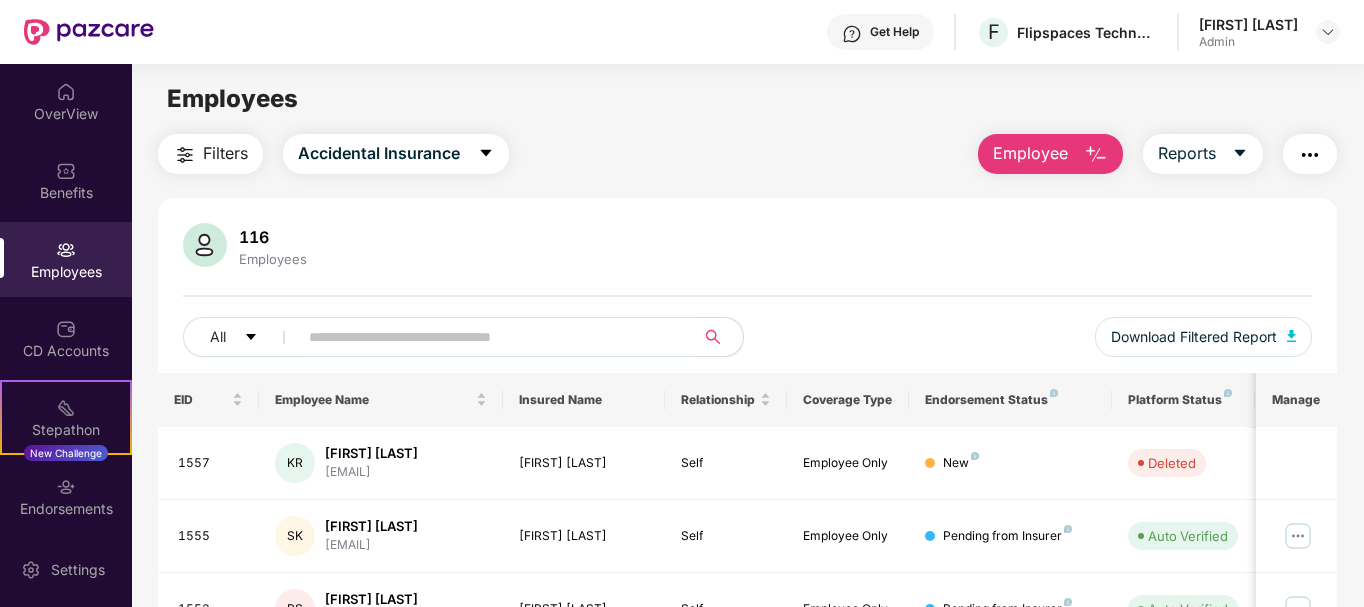 click at bounding box center (488, 337) 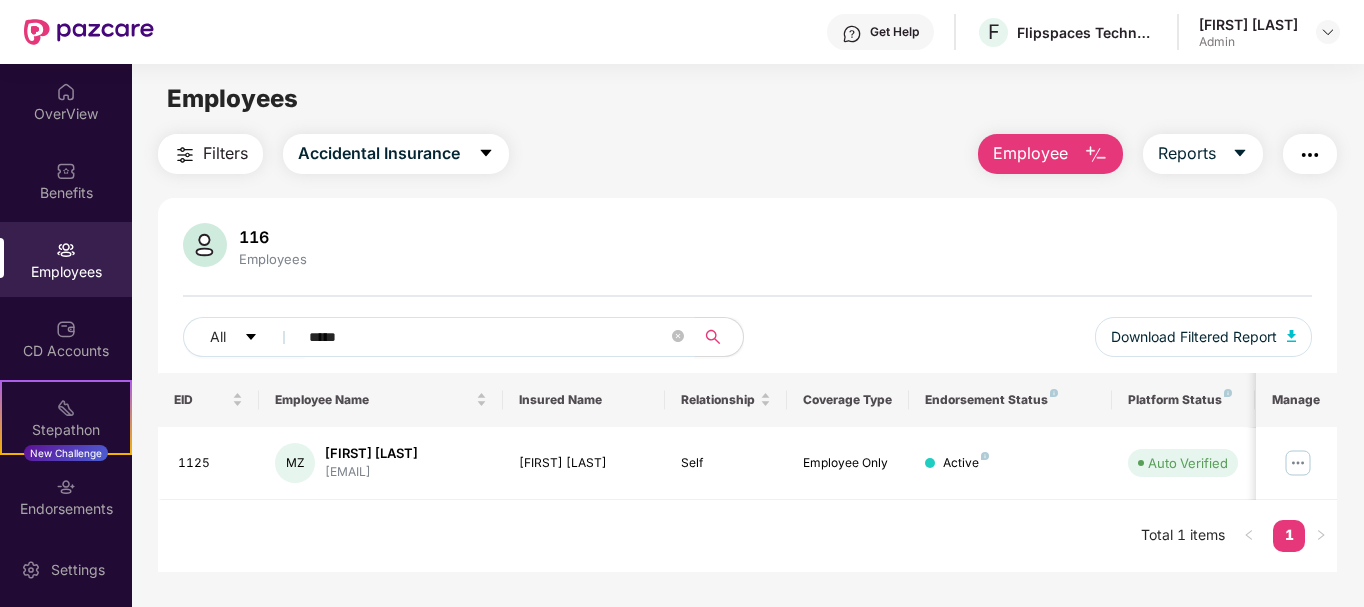 type on "*****" 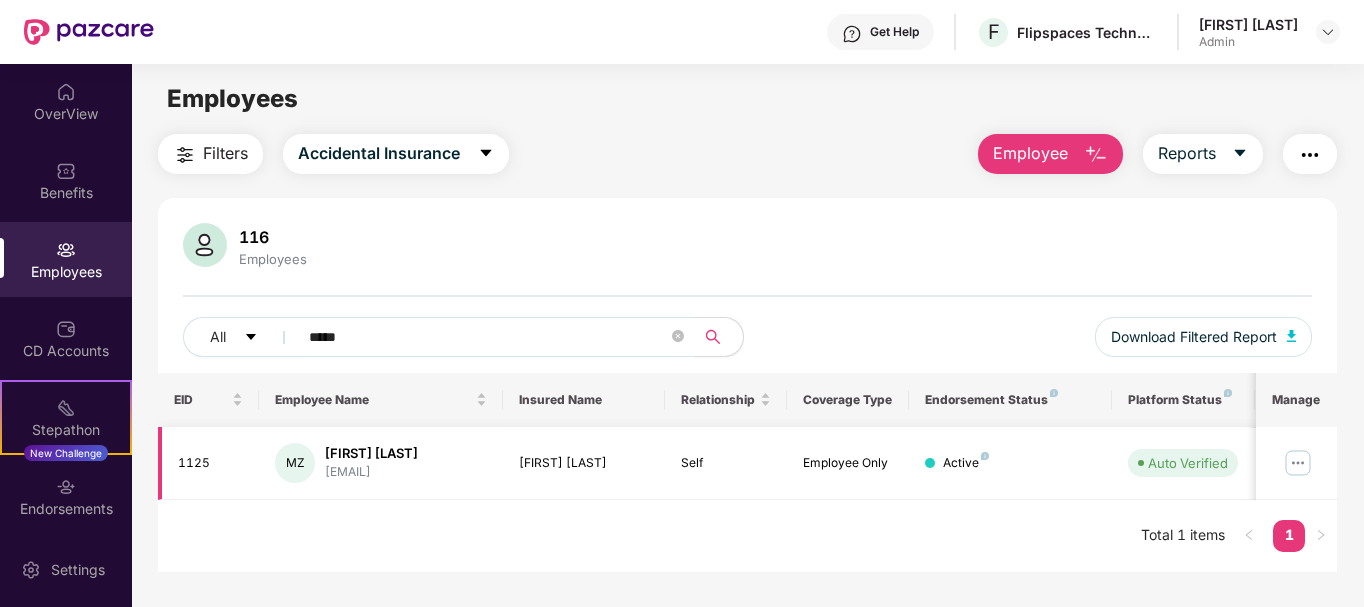 click at bounding box center (1298, 463) 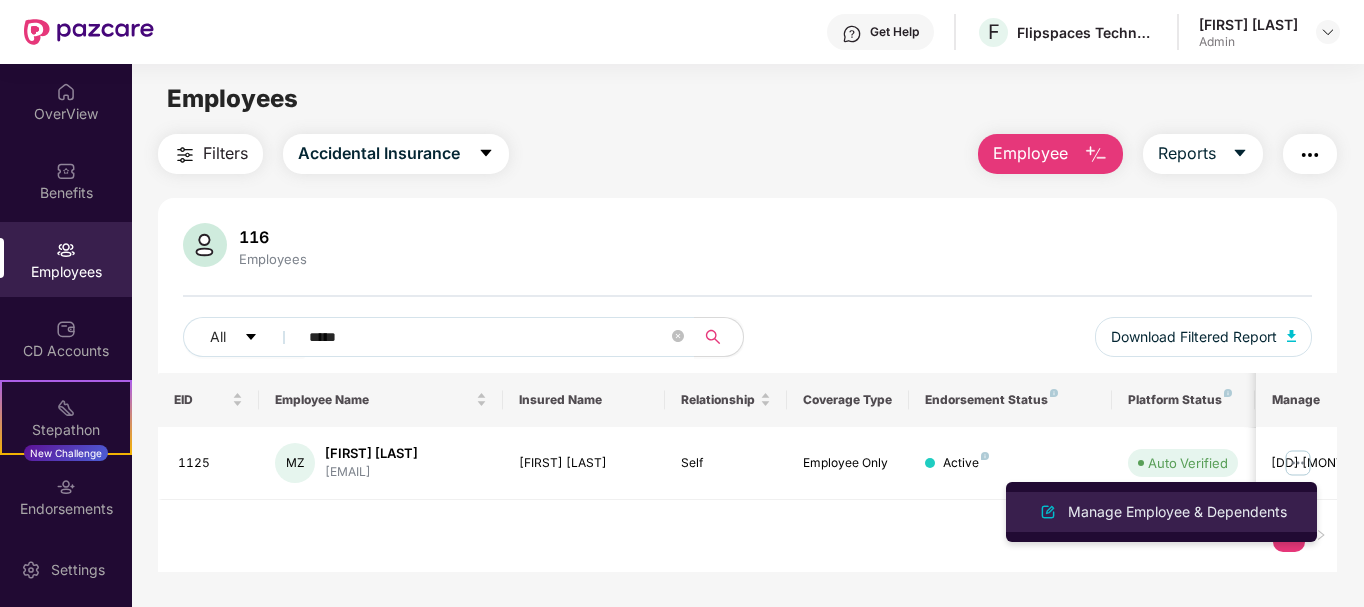 click on "Manage Employee & Dependents" at bounding box center [1161, 512] 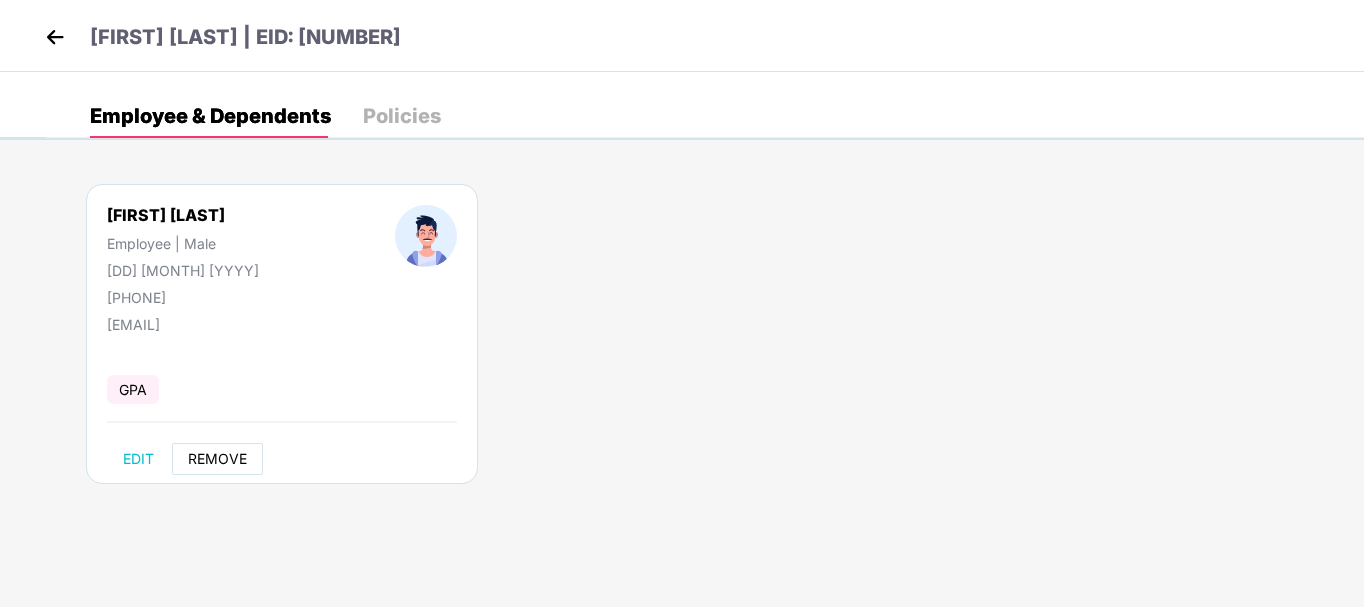 click on "REMOVE" at bounding box center (217, 459) 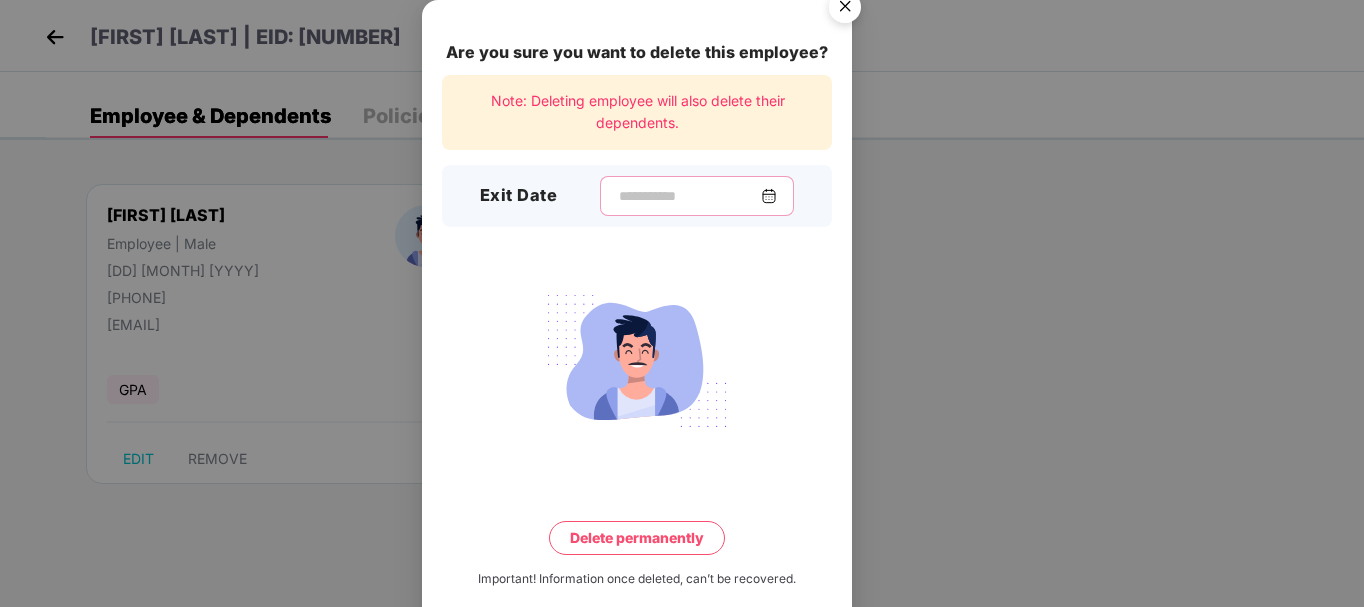 click at bounding box center [689, 196] 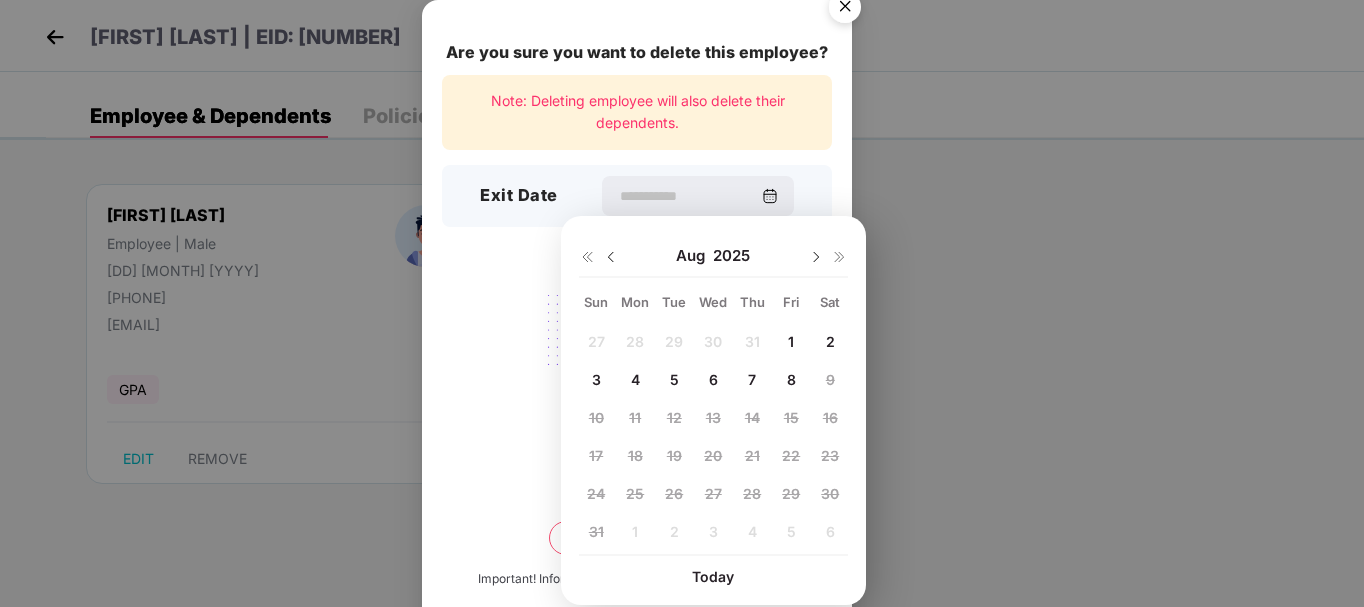 click at bounding box center (611, 257) 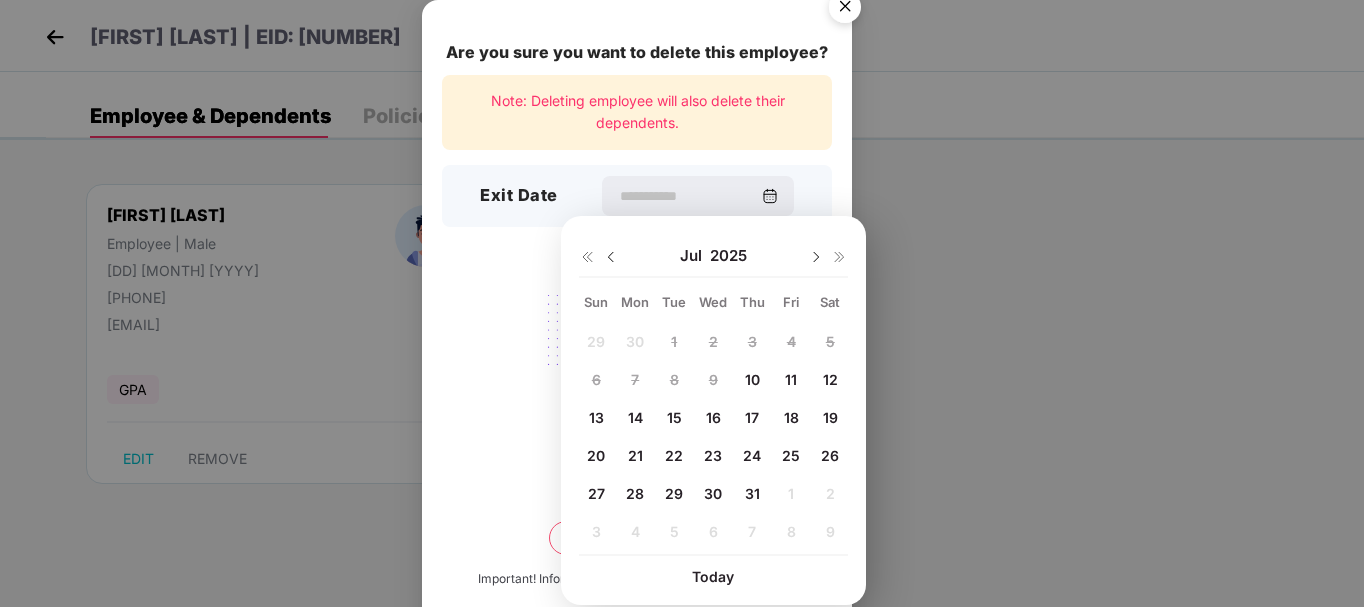 click on "10" at bounding box center (752, 379) 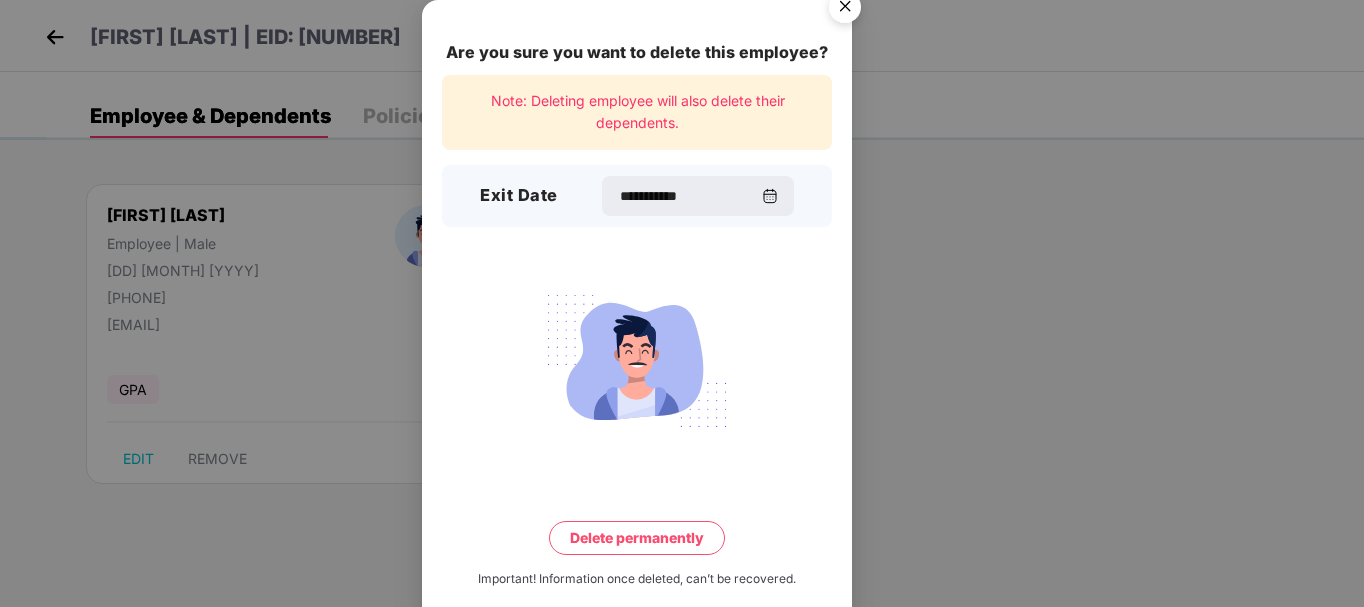 click on "Delete permanently" at bounding box center [637, 538] 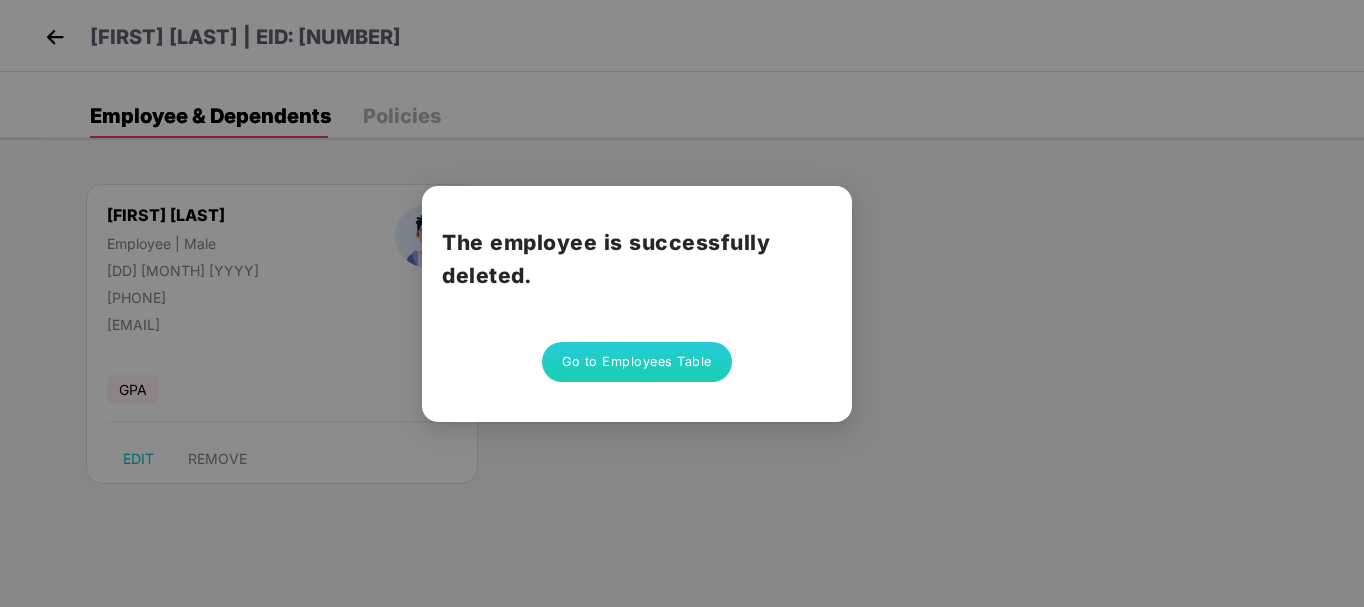 click on "Go to Employees Table" at bounding box center [637, 362] 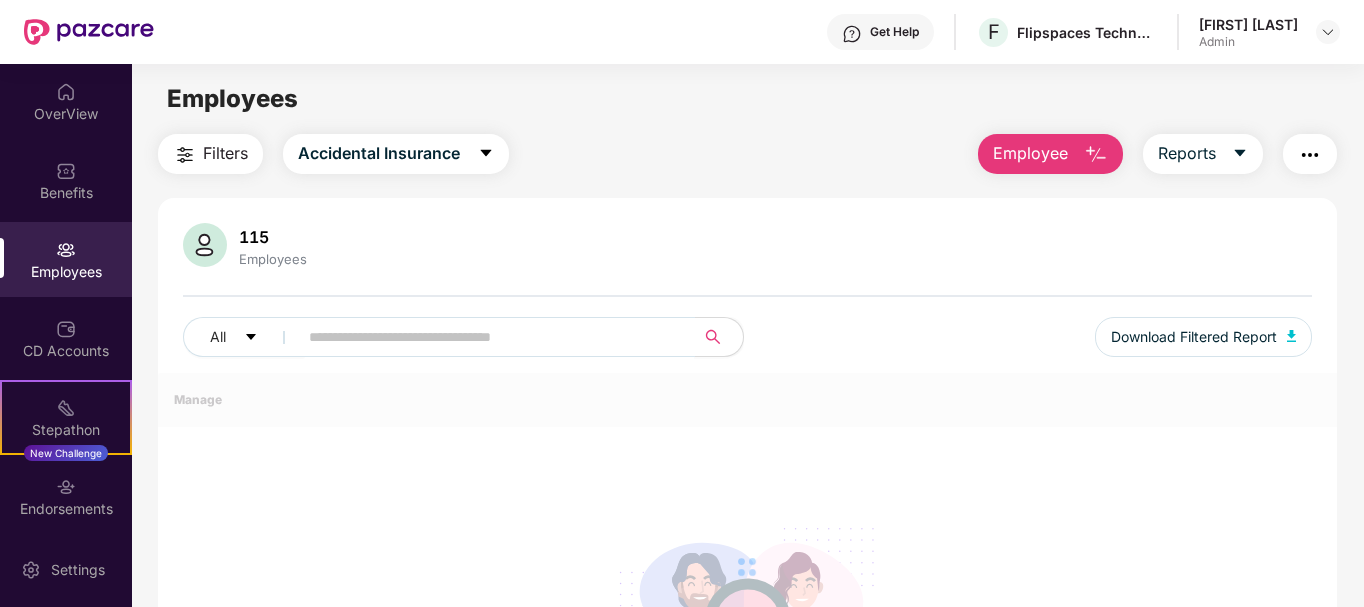 click at bounding box center (488, 337) 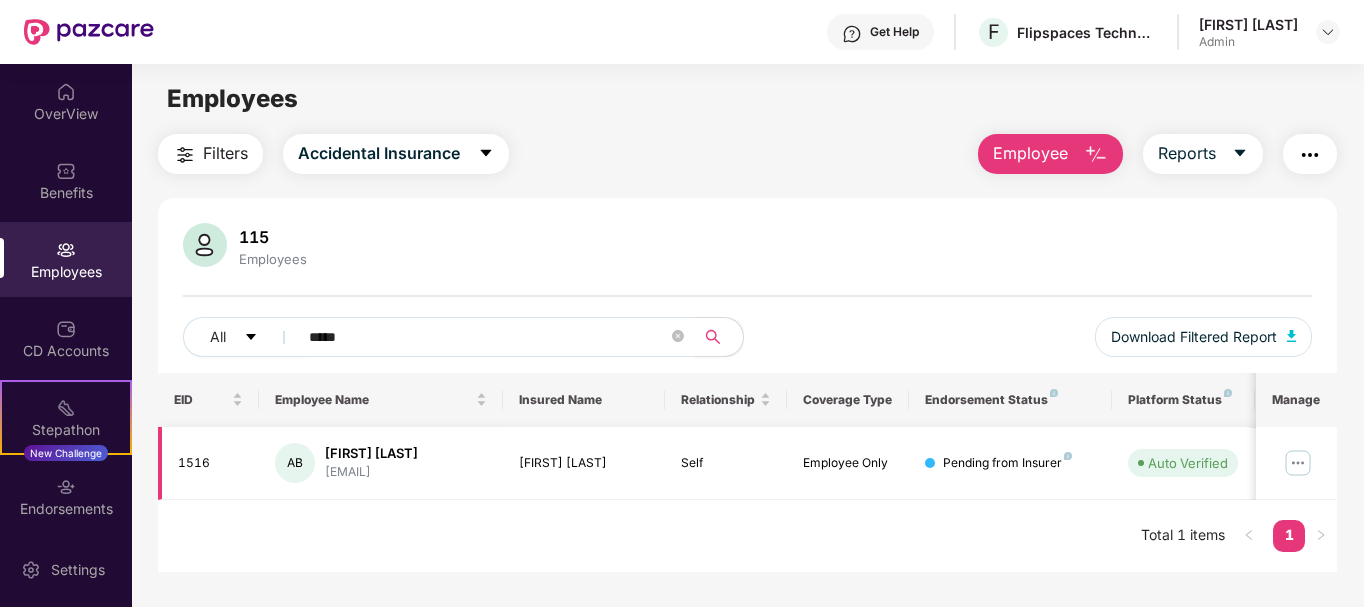 type on "*****" 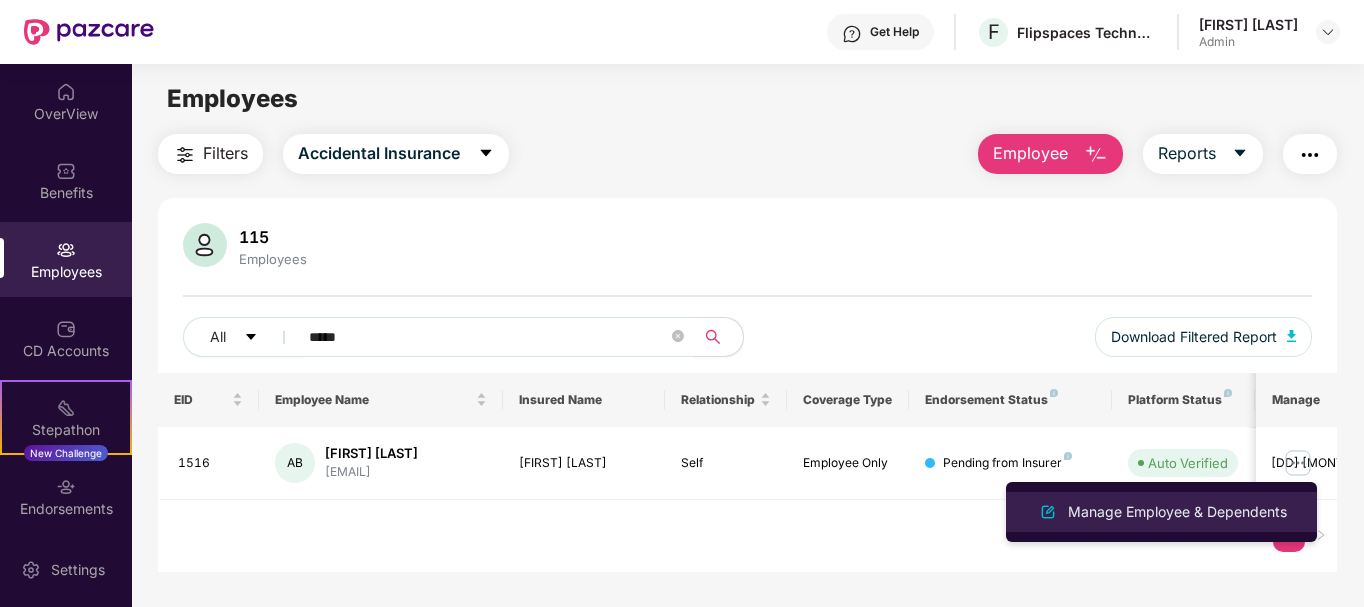 click at bounding box center [1048, 512] 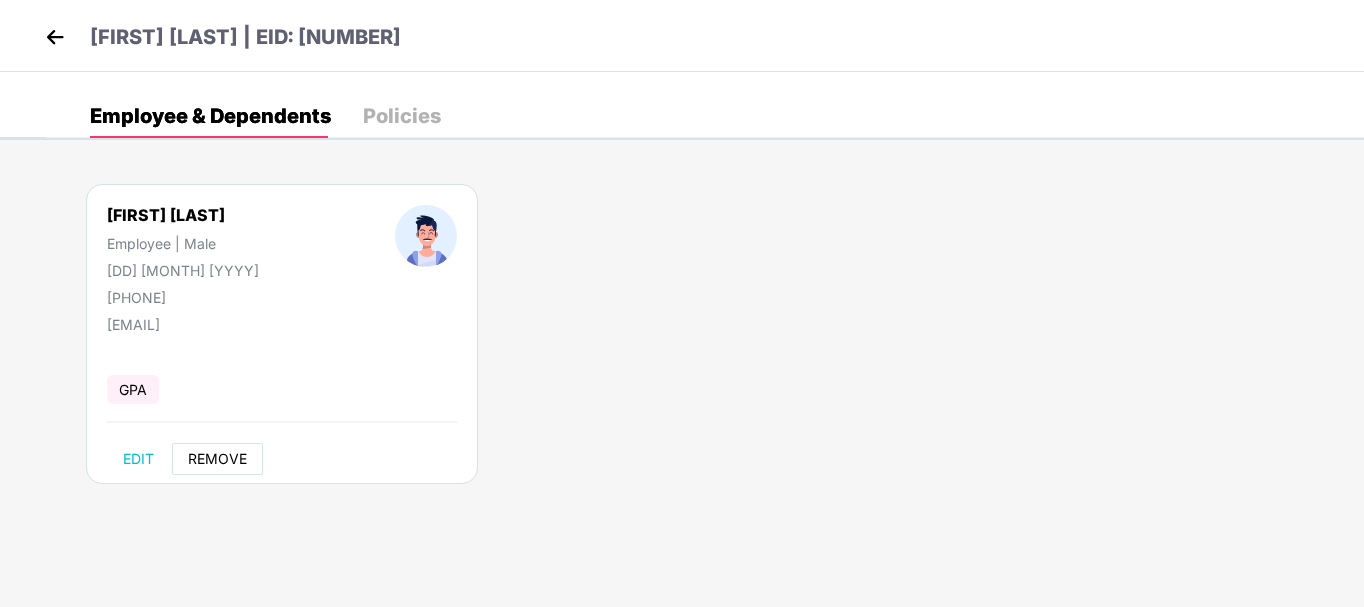 click on "REMOVE" at bounding box center (217, 459) 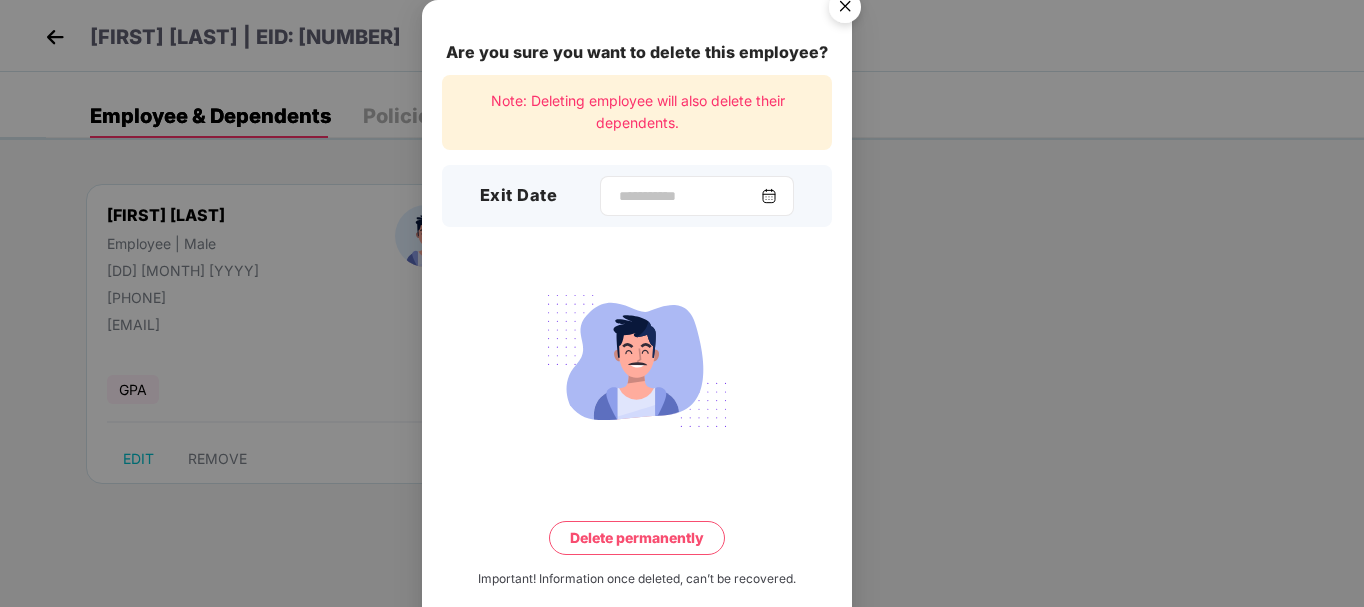 click at bounding box center [697, 196] 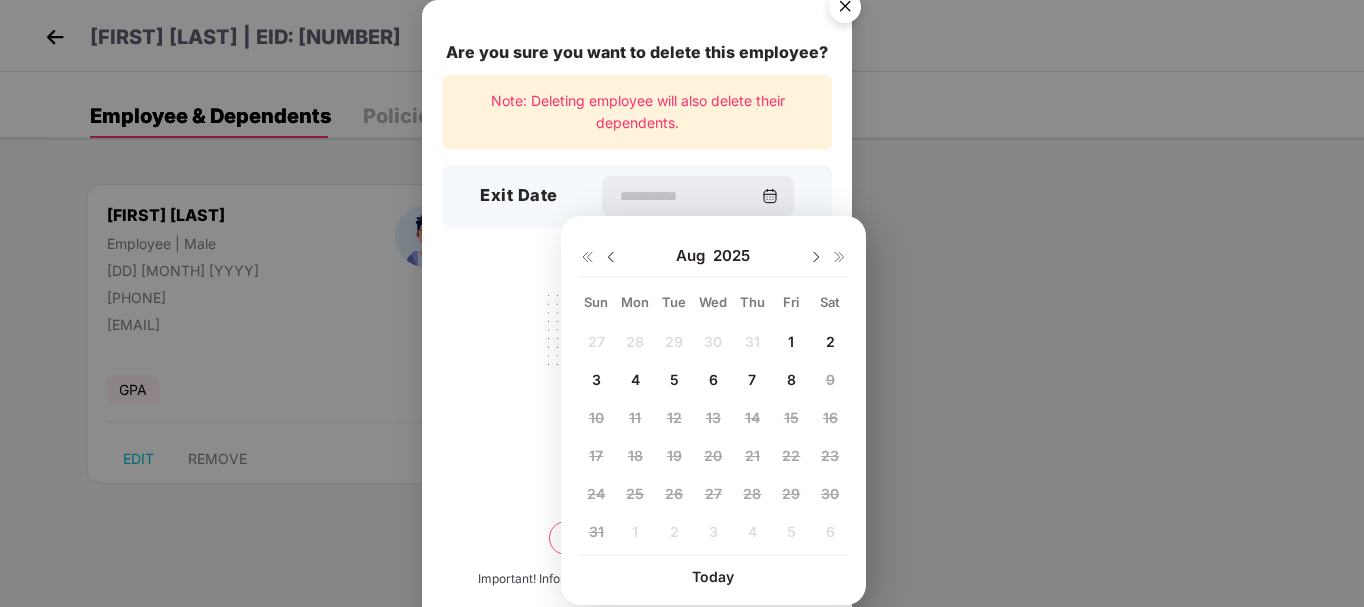 click on "Aug 2025" at bounding box center [713, 256] 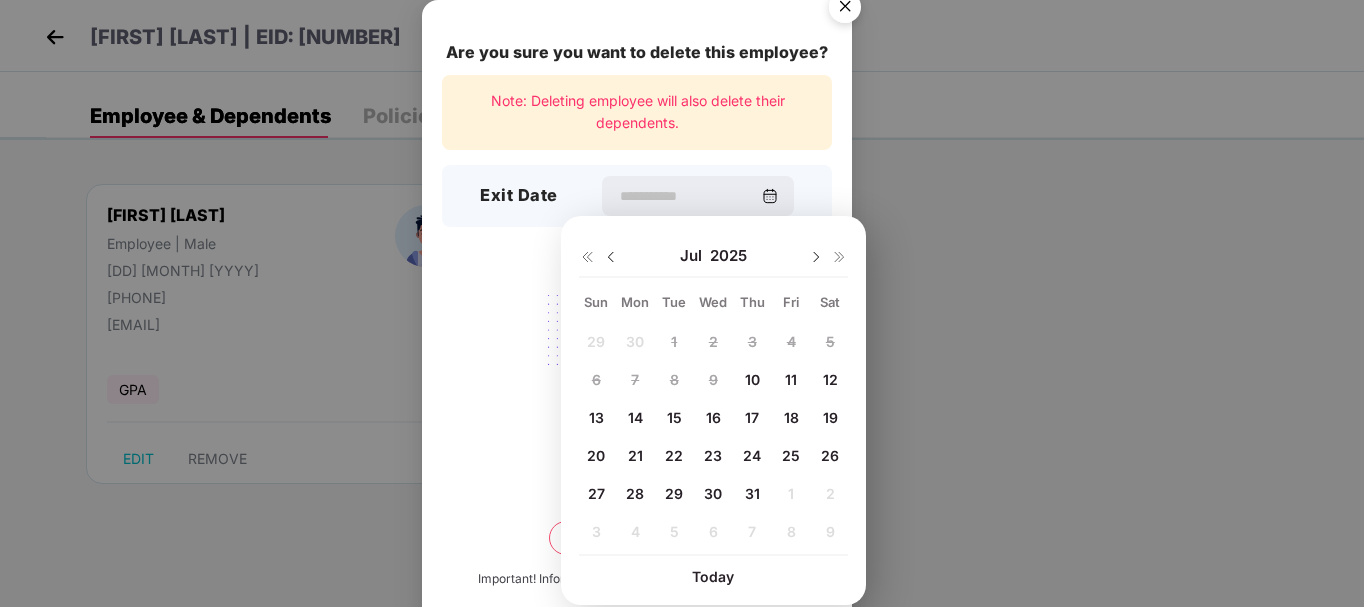 click on "10" at bounding box center (752, 379) 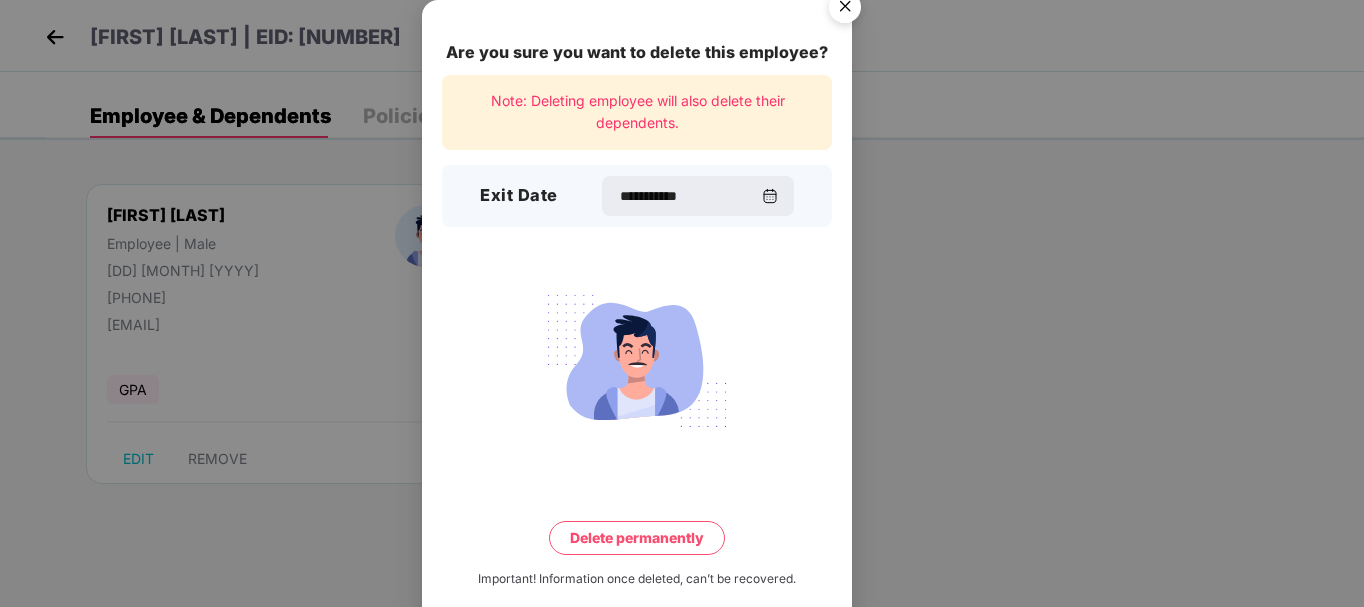 click on "Delete permanently" at bounding box center [637, 538] 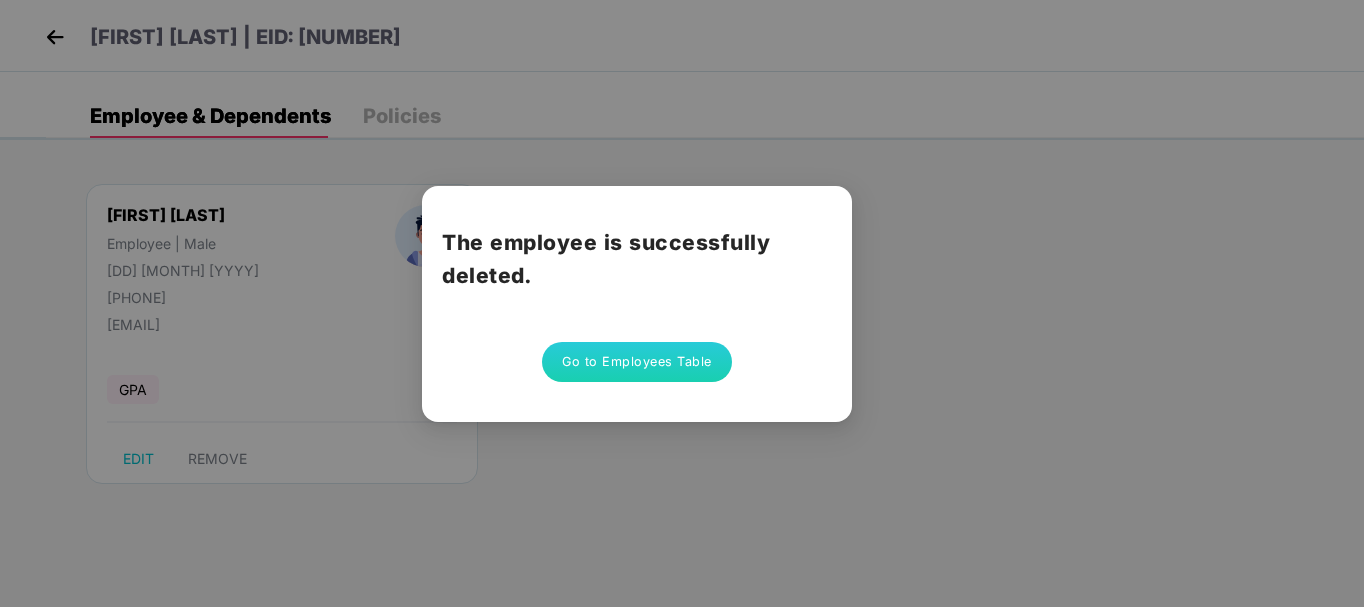 click on "Go to Employees Table" at bounding box center (637, 362) 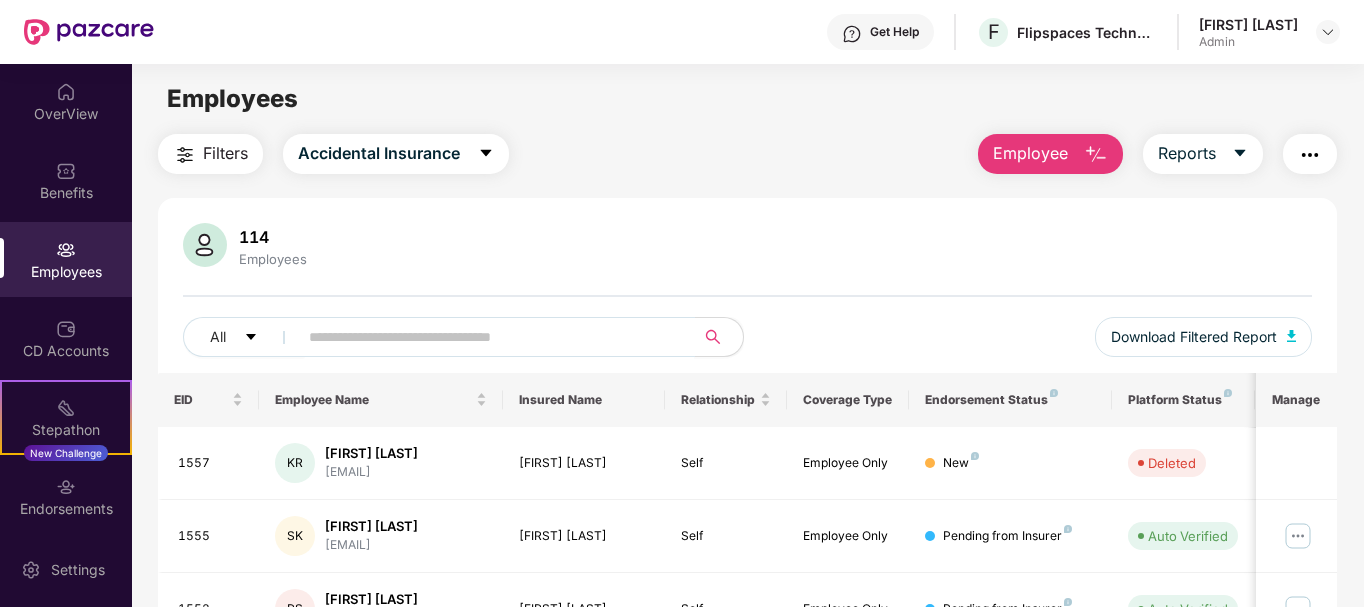 click at bounding box center [488, 337] 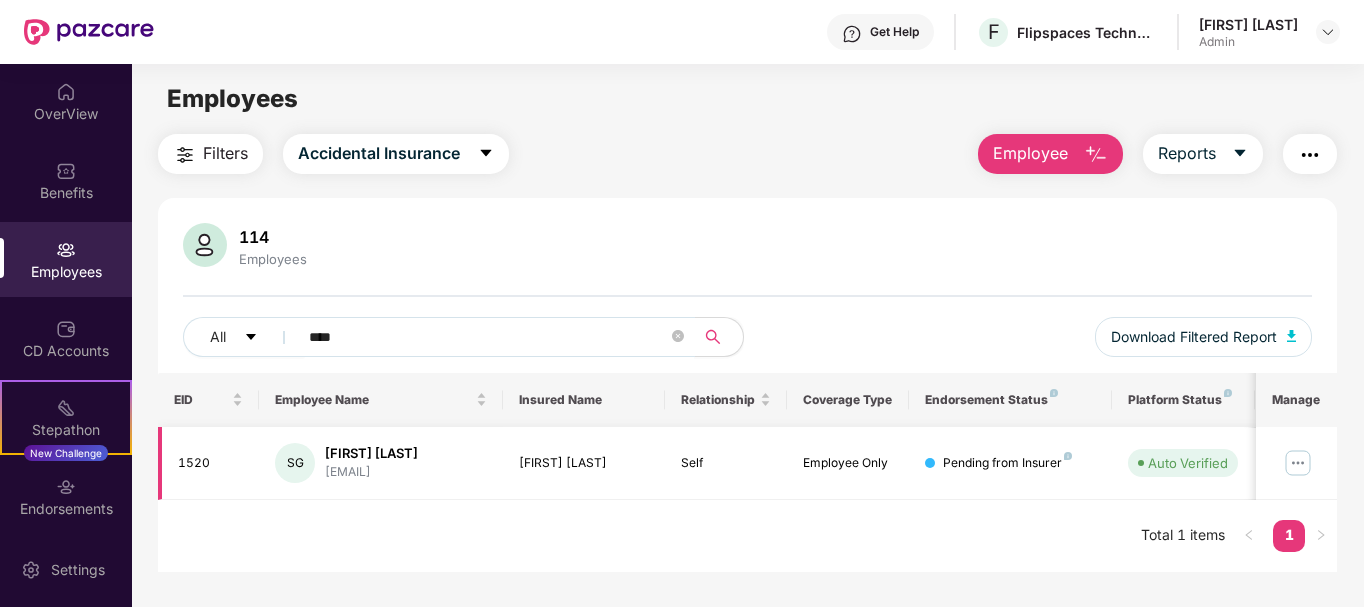 type on "****" 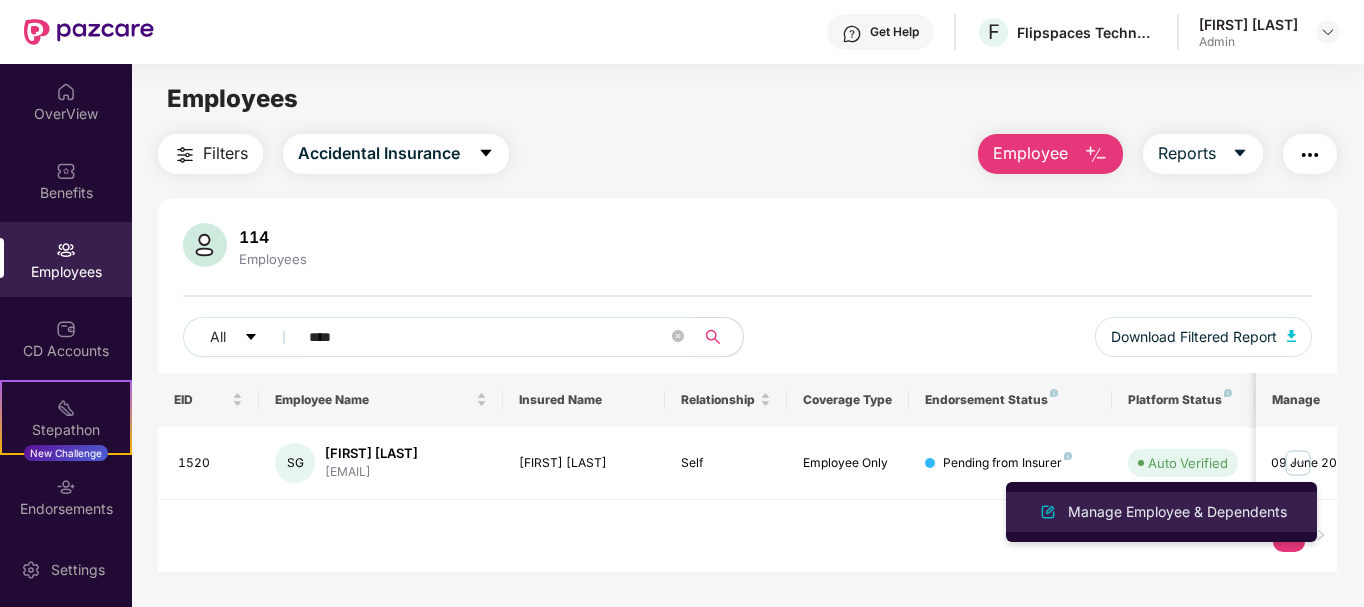 click on "Manage Employee & Dependents" at bounding box center [1177, 512] 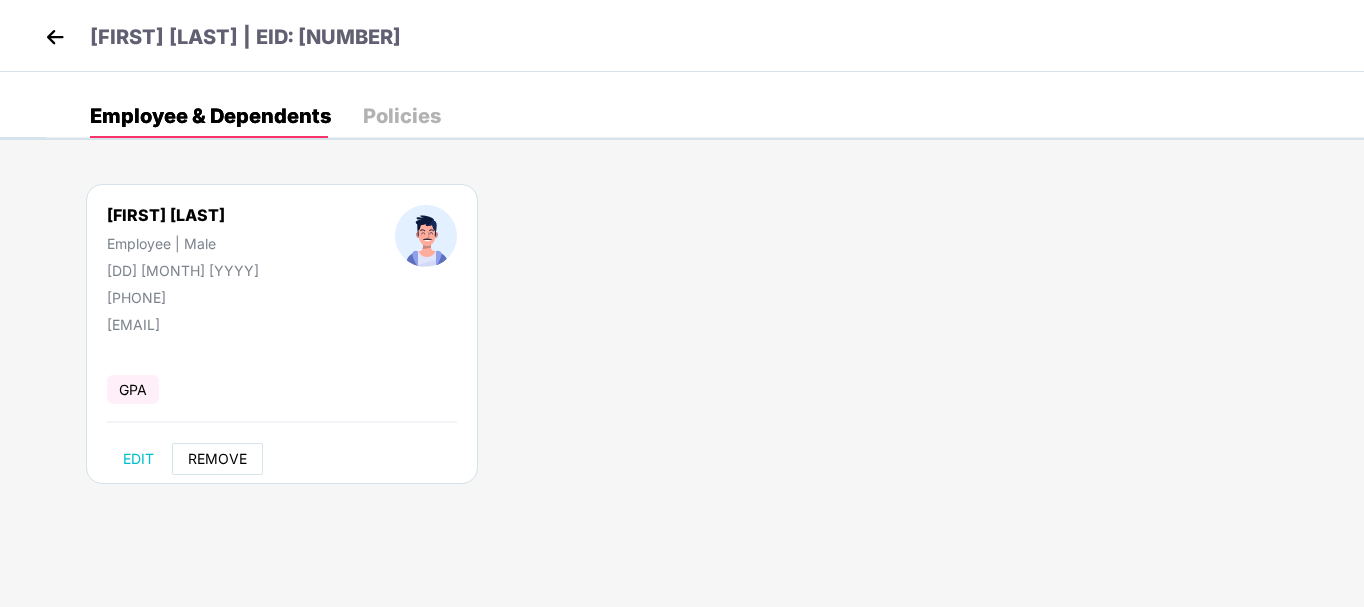 click on "REMOVE" at bounding box center (217, 459) 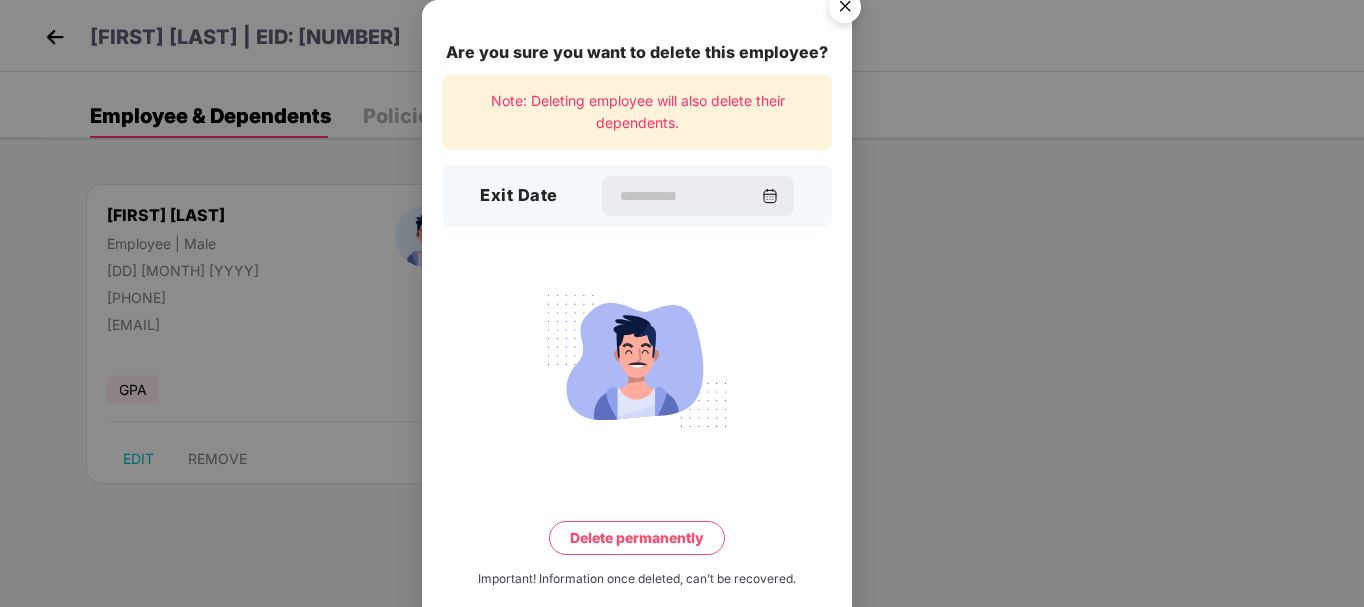 click on "Are you sure you want to delete this employee? Note: Deleting employee will also delete their dependents. Exit Date Delete permanently Important! Information once deleted, can’t be recovered." at bounding box center (637, 319) 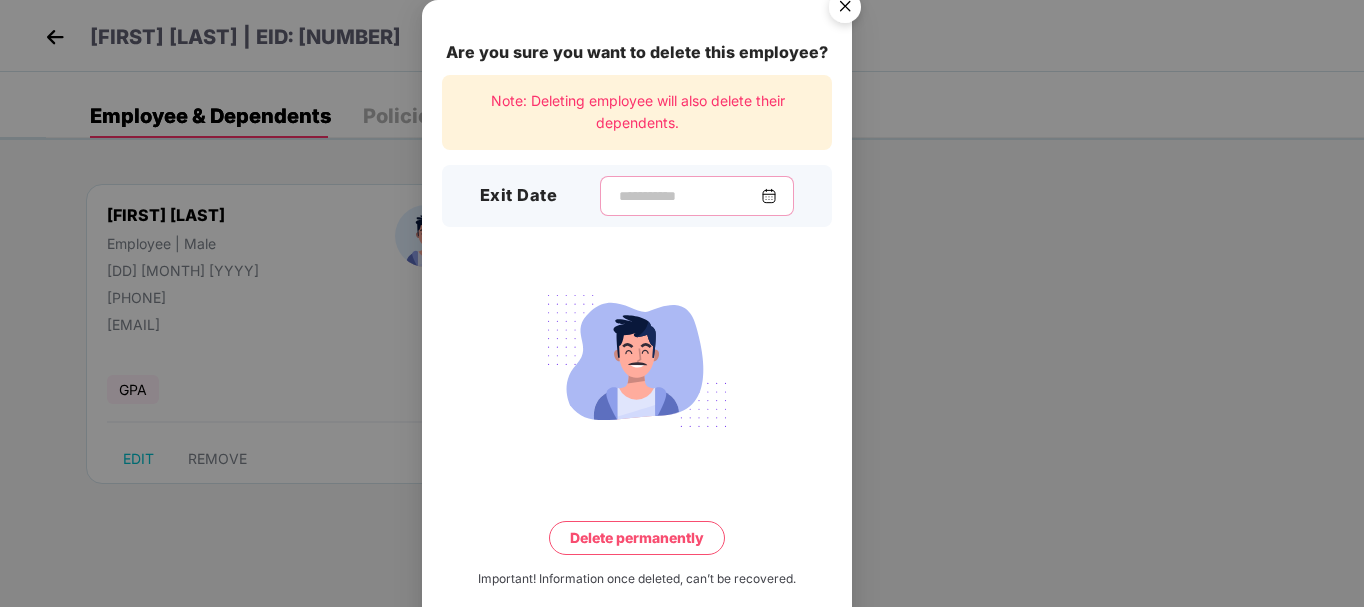 click at bounding box center [689, 196] 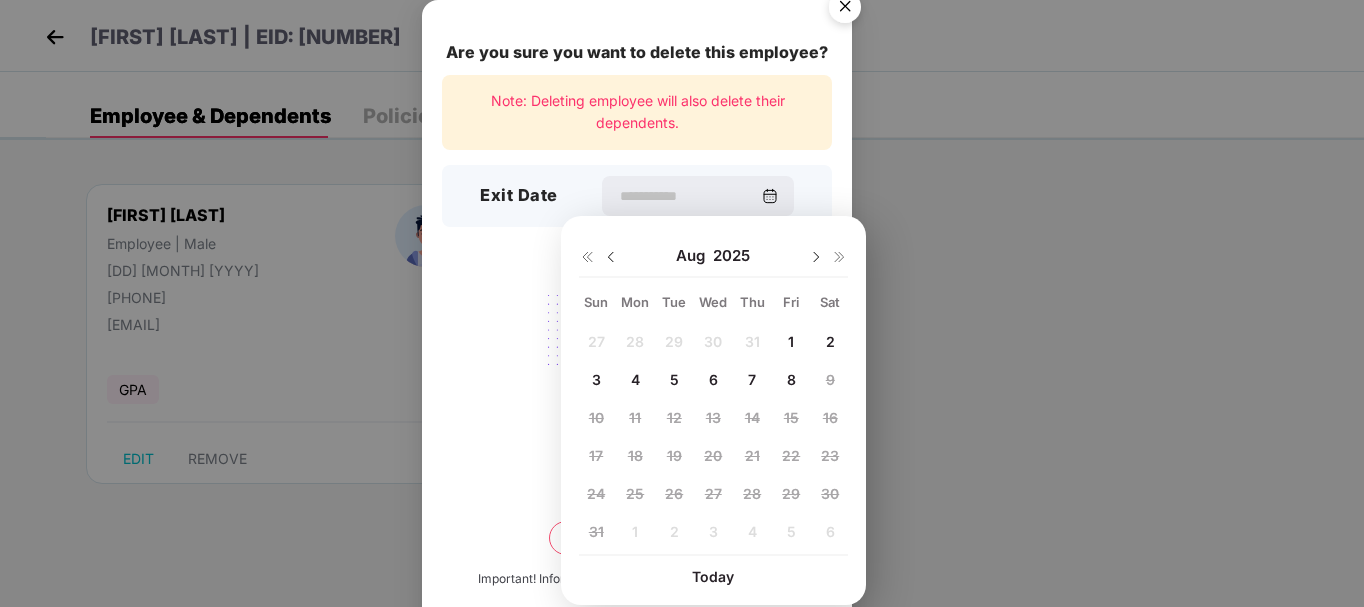 click at bounding box center [611, 257] 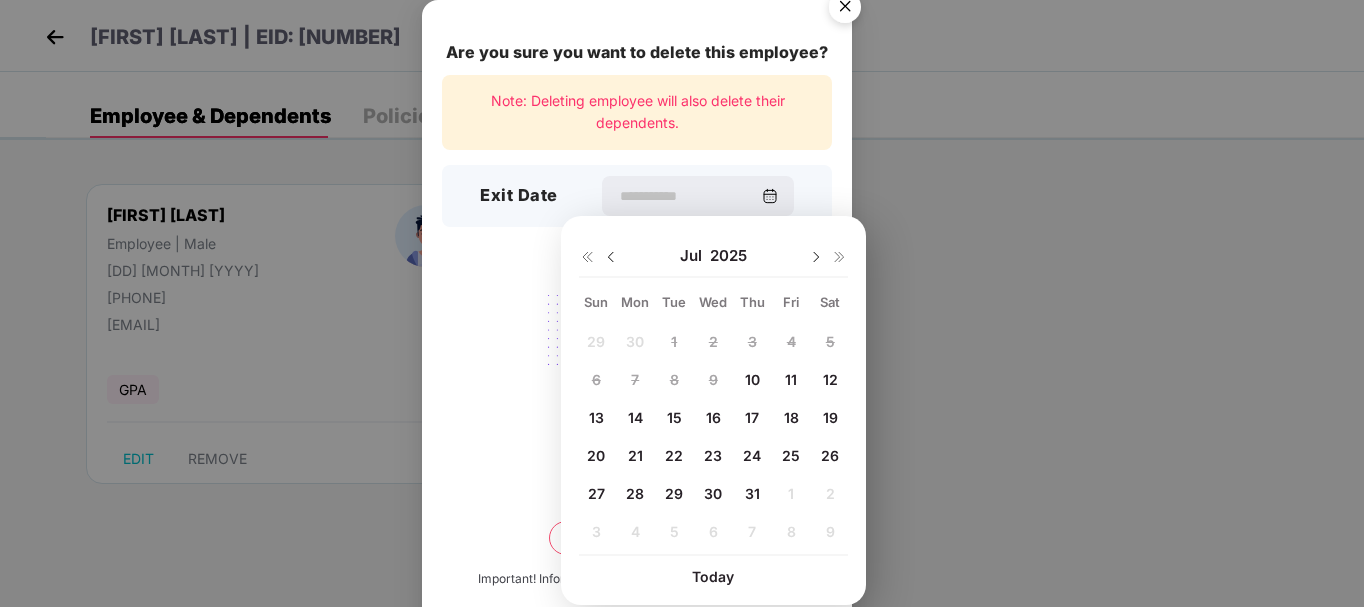 click on "10" at bounding box center (752, 379) 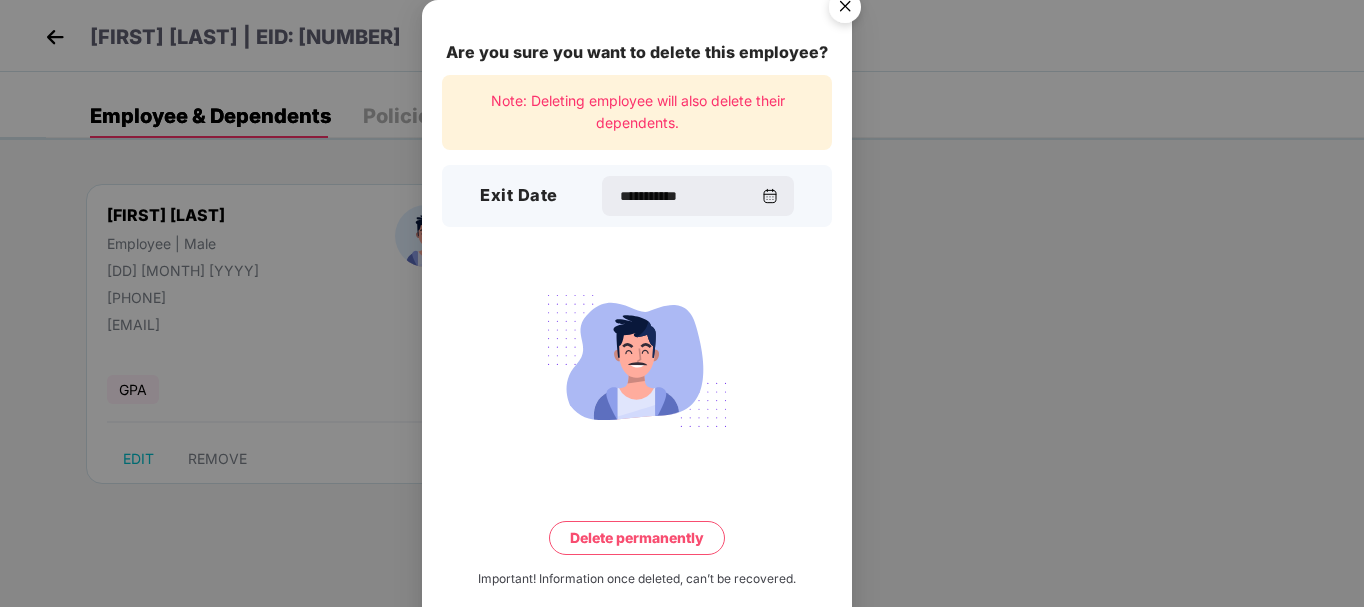 type on "**********" 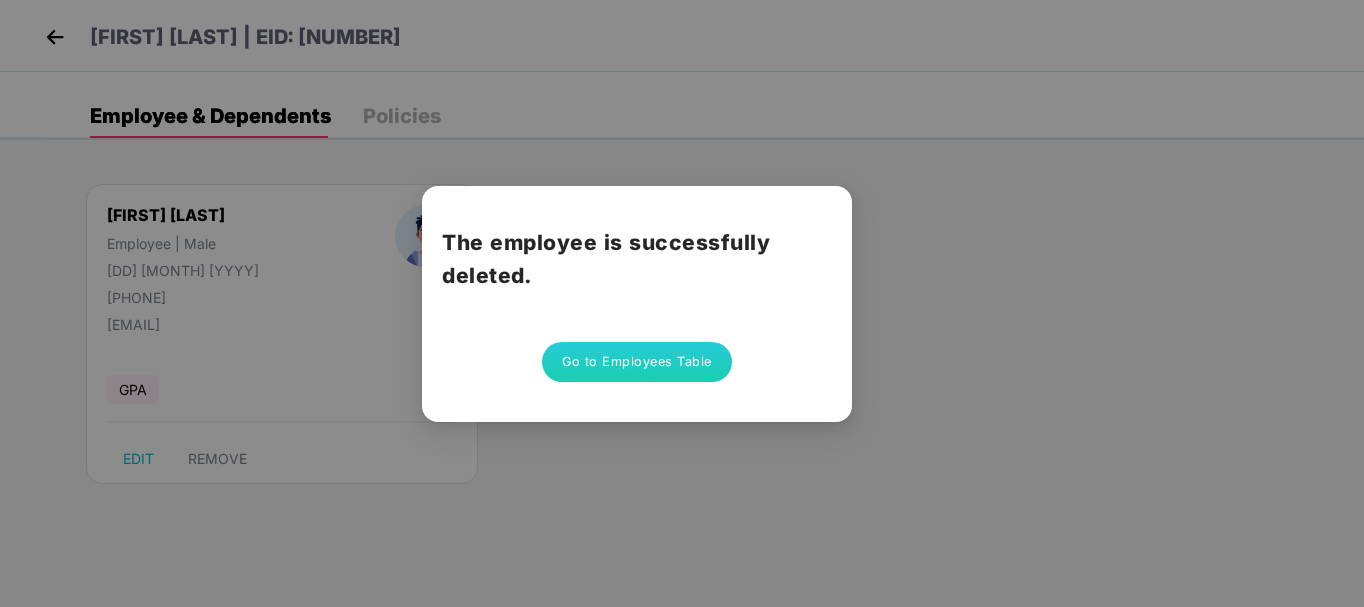 click on "Go to Employees Table" at bounding box center [637, 362] 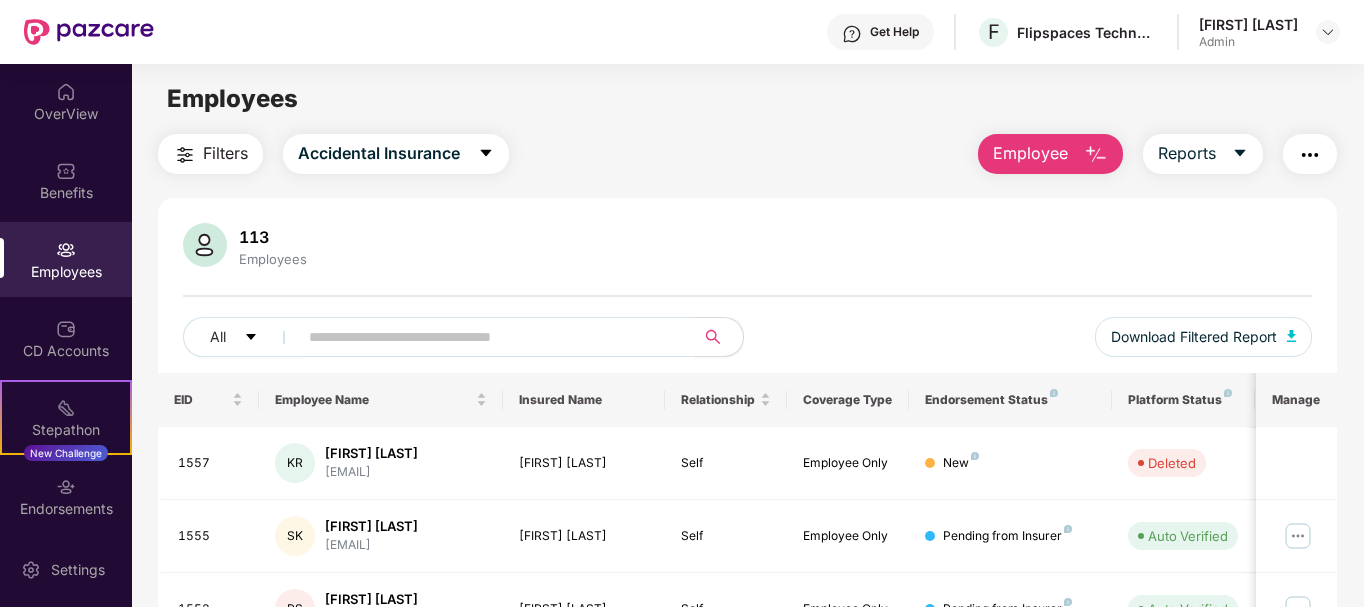 click at bounding box center [488, 337] 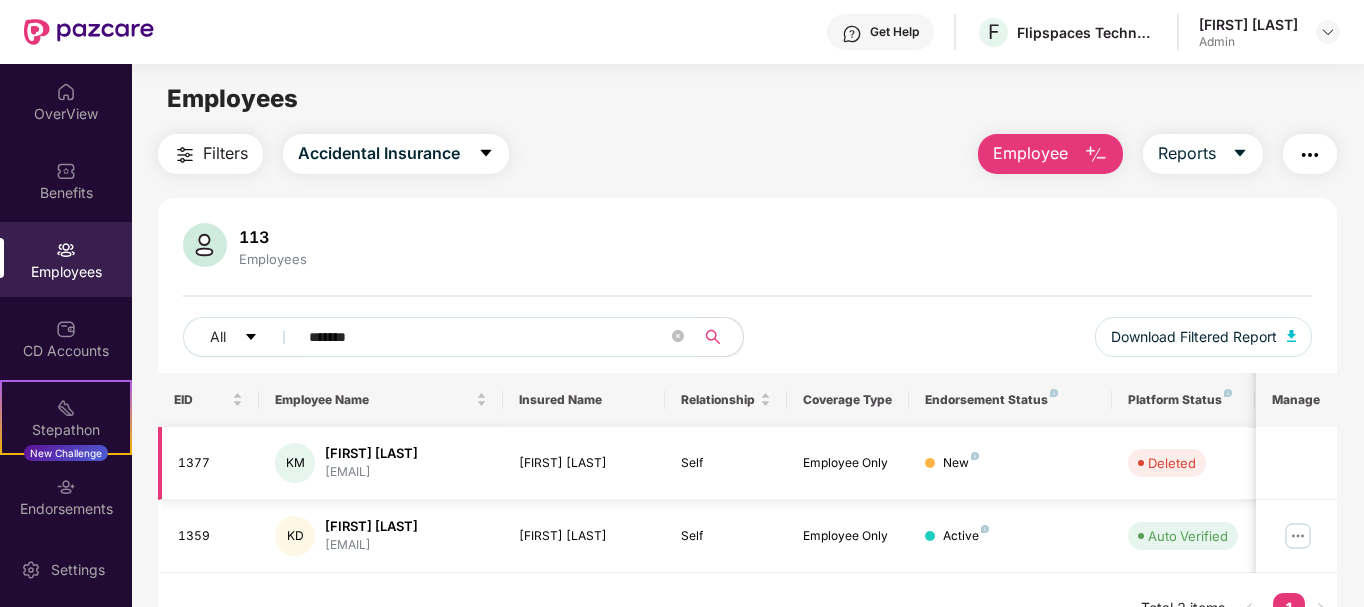 scroll, scrollTop: 64, scrollLeft: 0, axis: vertical 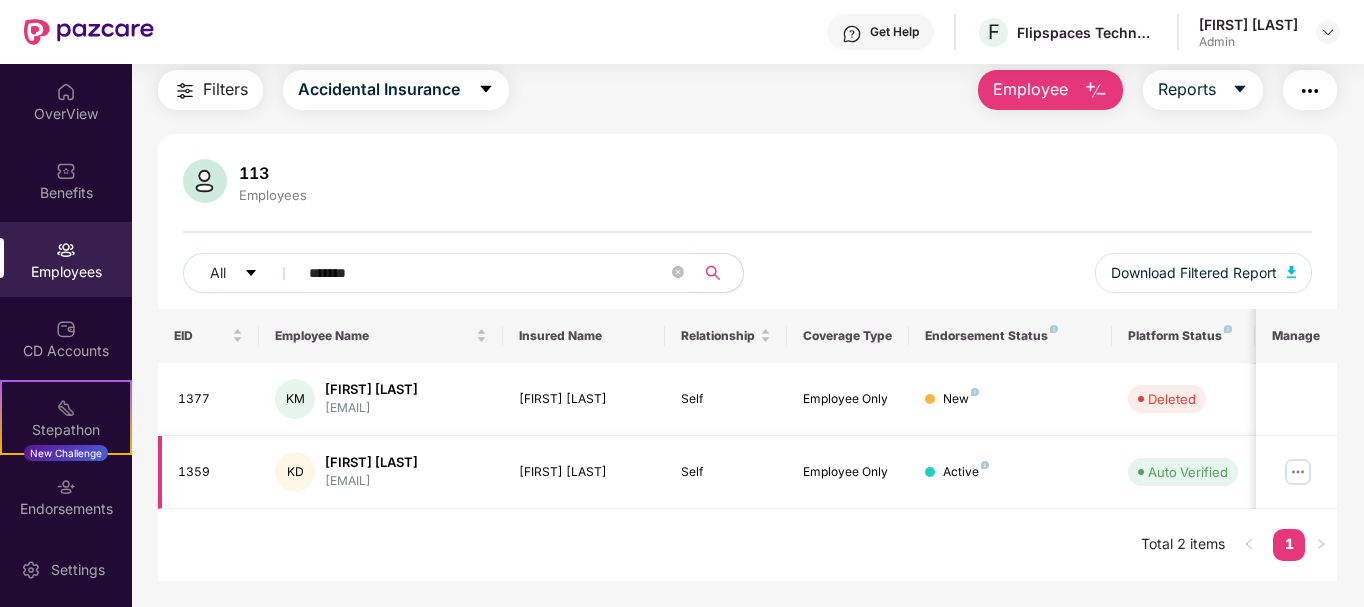 type on "*******" 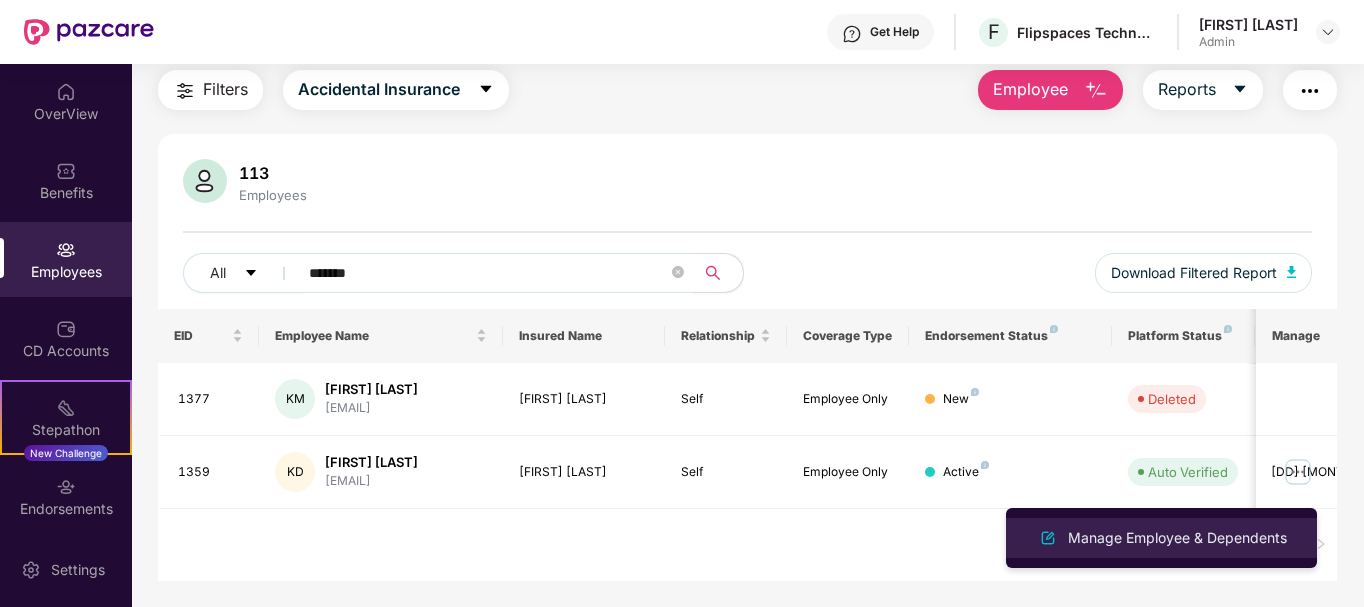 click on "Manage Employee & Dependents" at bounding box center (1177, 538) 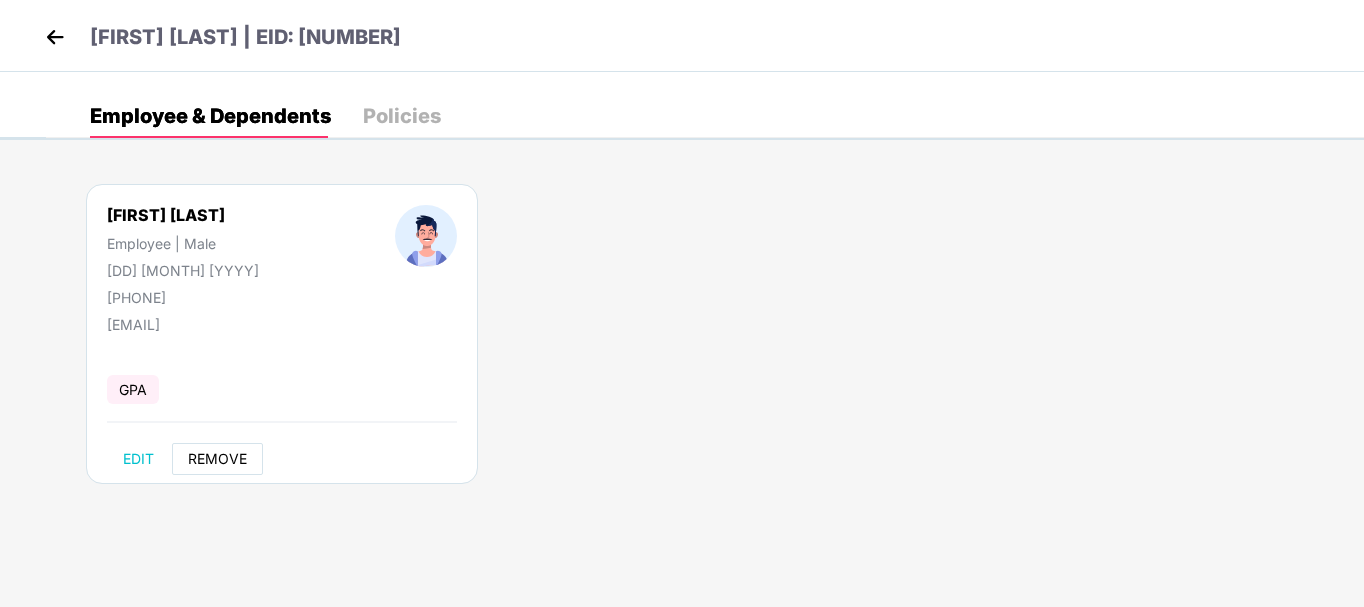 click on "REMOVE" at bounding box center (217, 459) 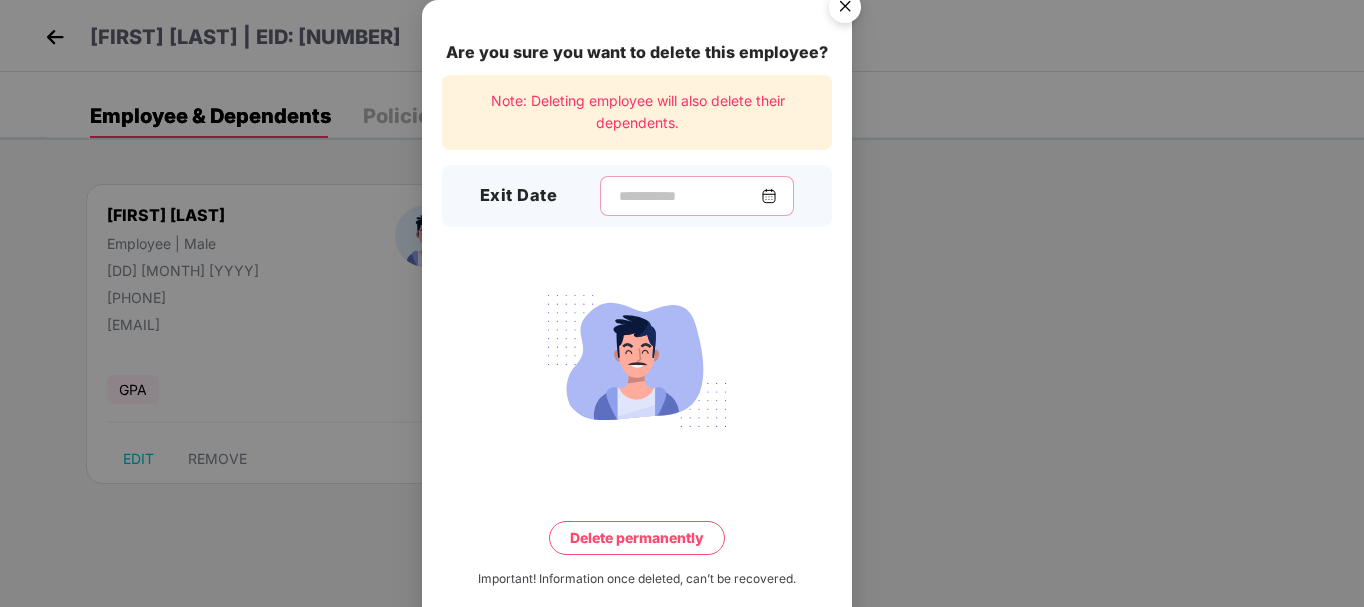 click at bounding box center (689, 196) 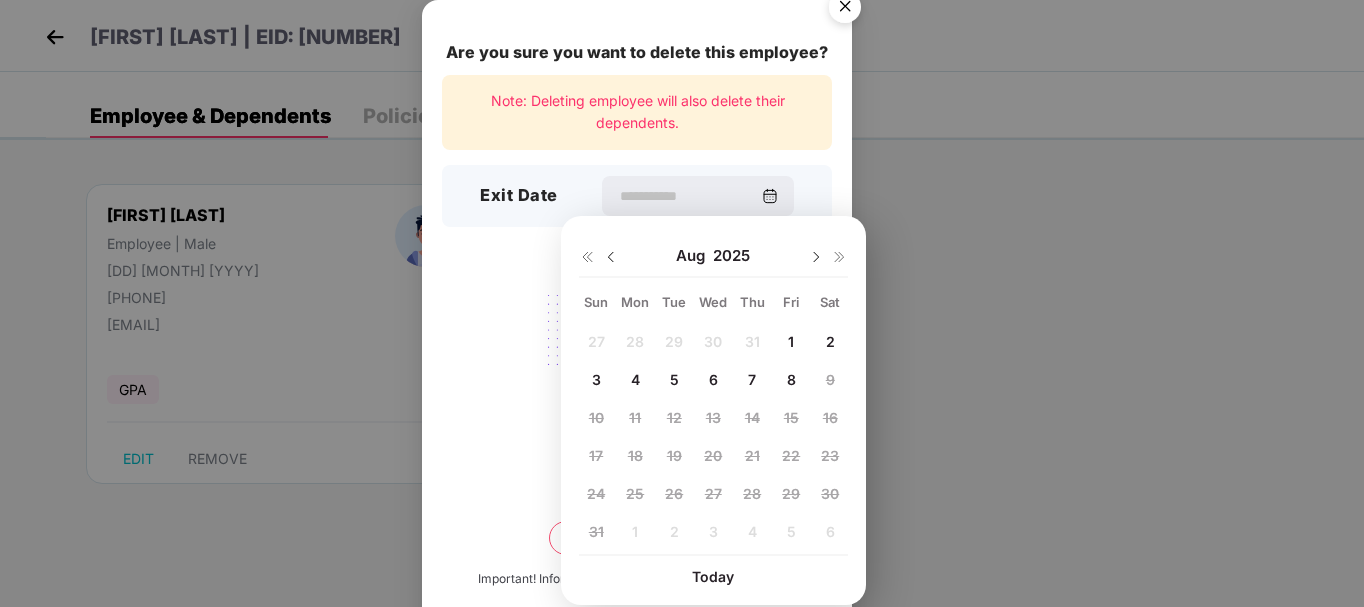 click at bounding box center [611, 257] 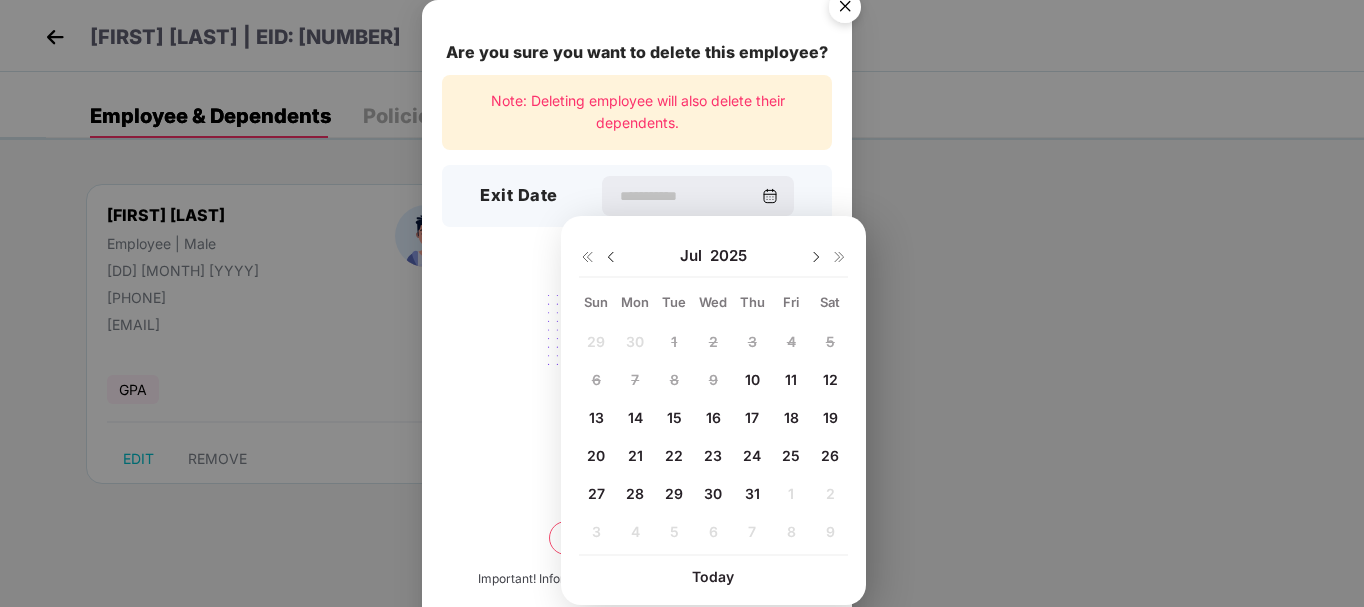 click on "10" at bounding box center [752, 379] 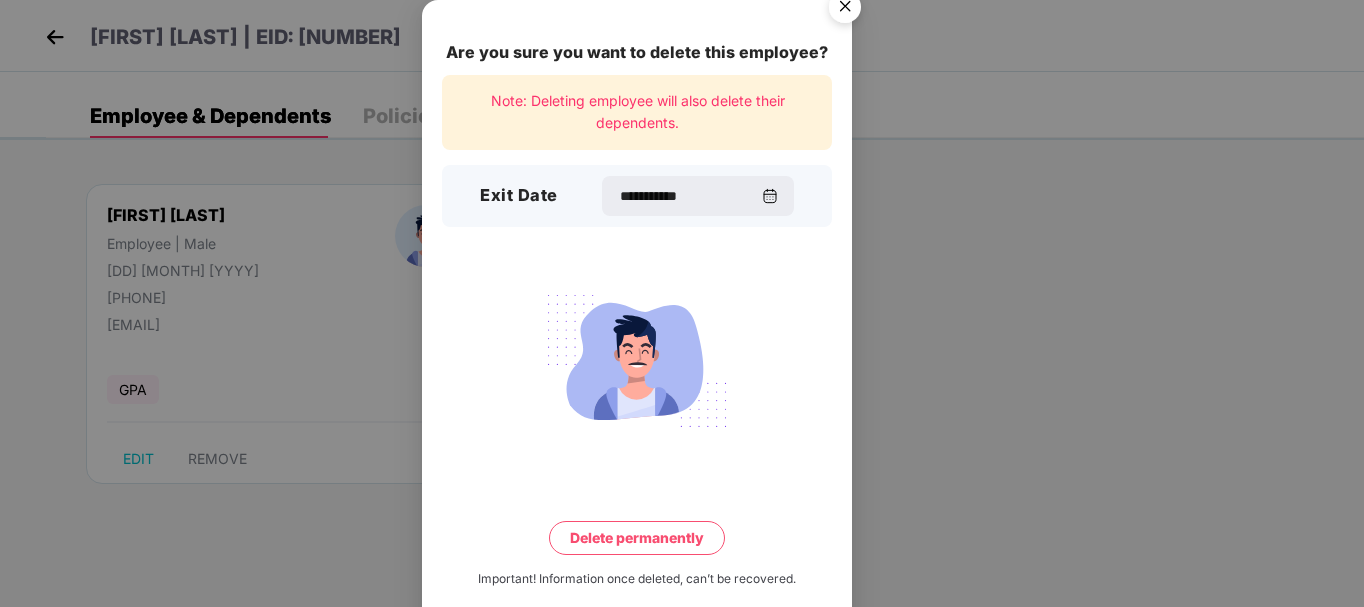 click on "Delete permanently" at bounding box center (637, 538) 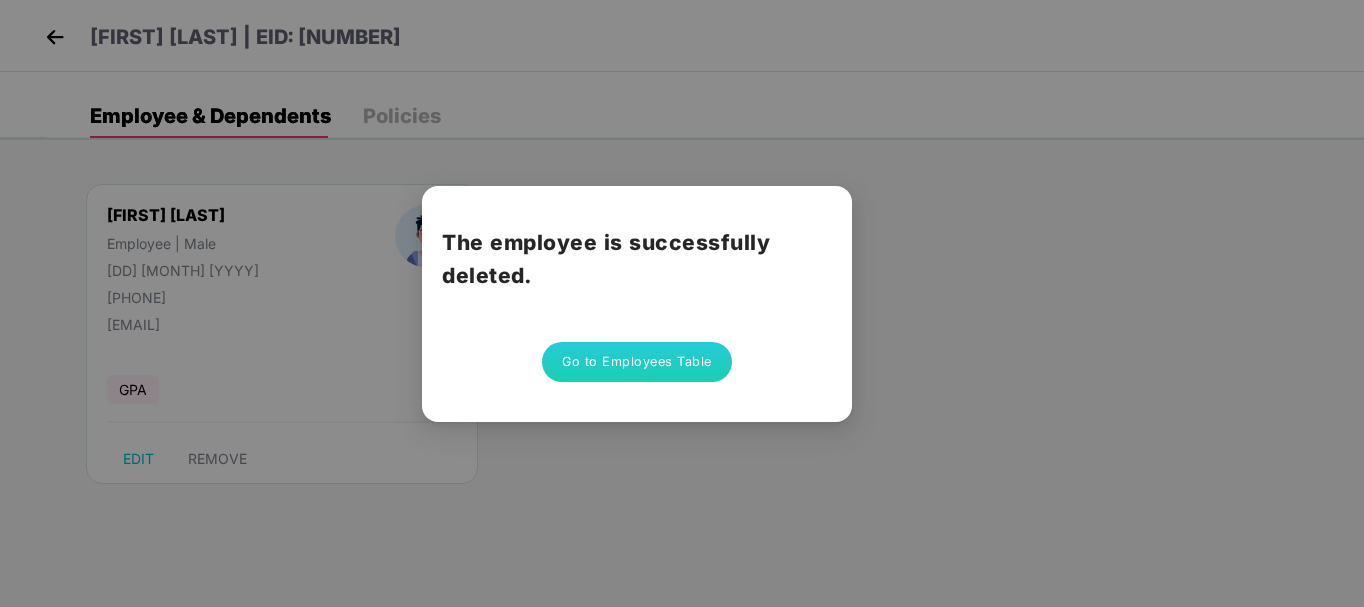 click on "Go to Employees Table" at bounding box center (637, 362) 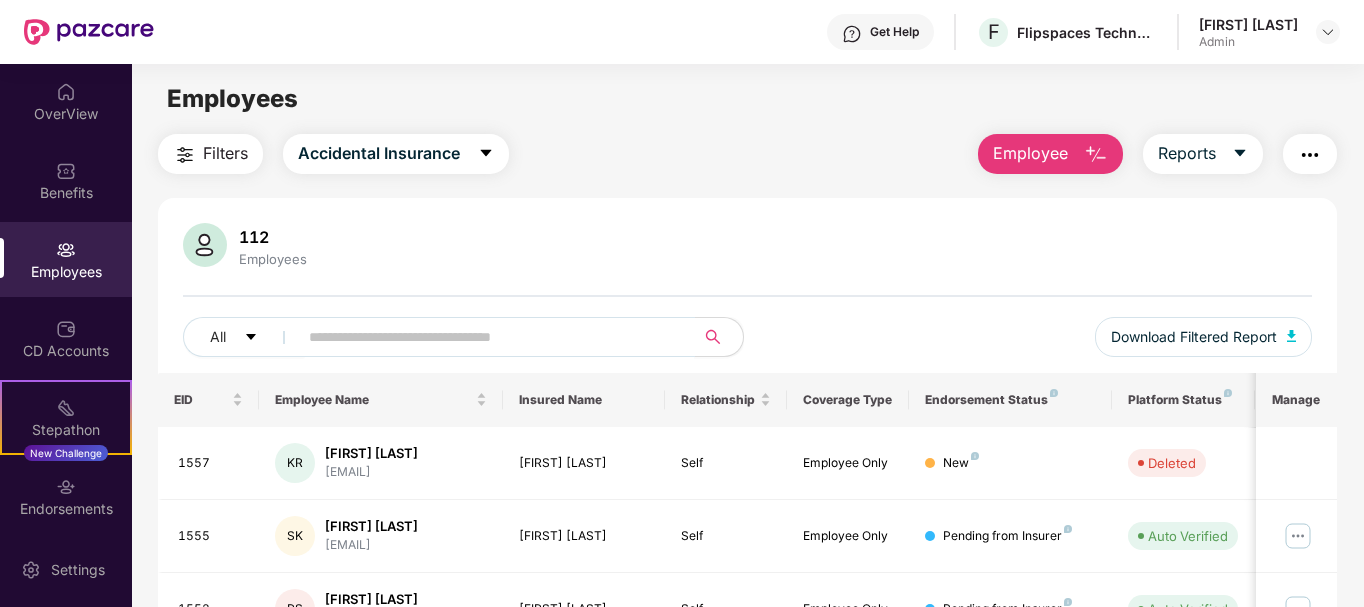 click at bounding box center (488, 337) 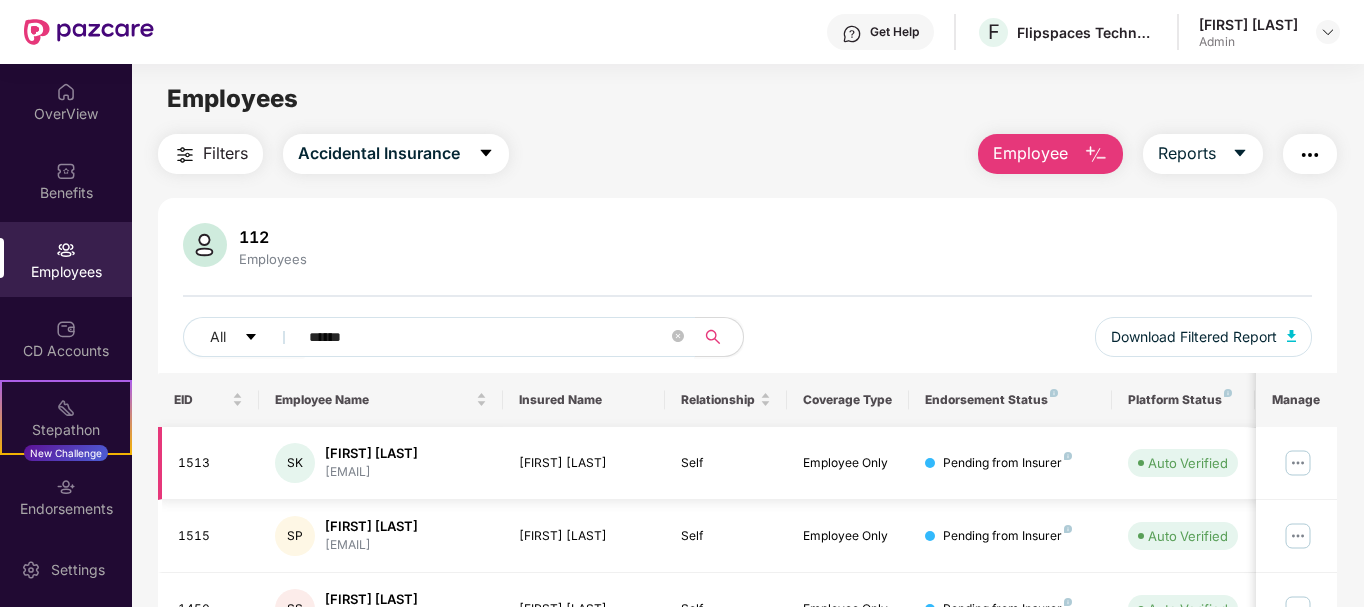 scroll, scrollTop: 111, scrollLeft: 0, axis: vertical 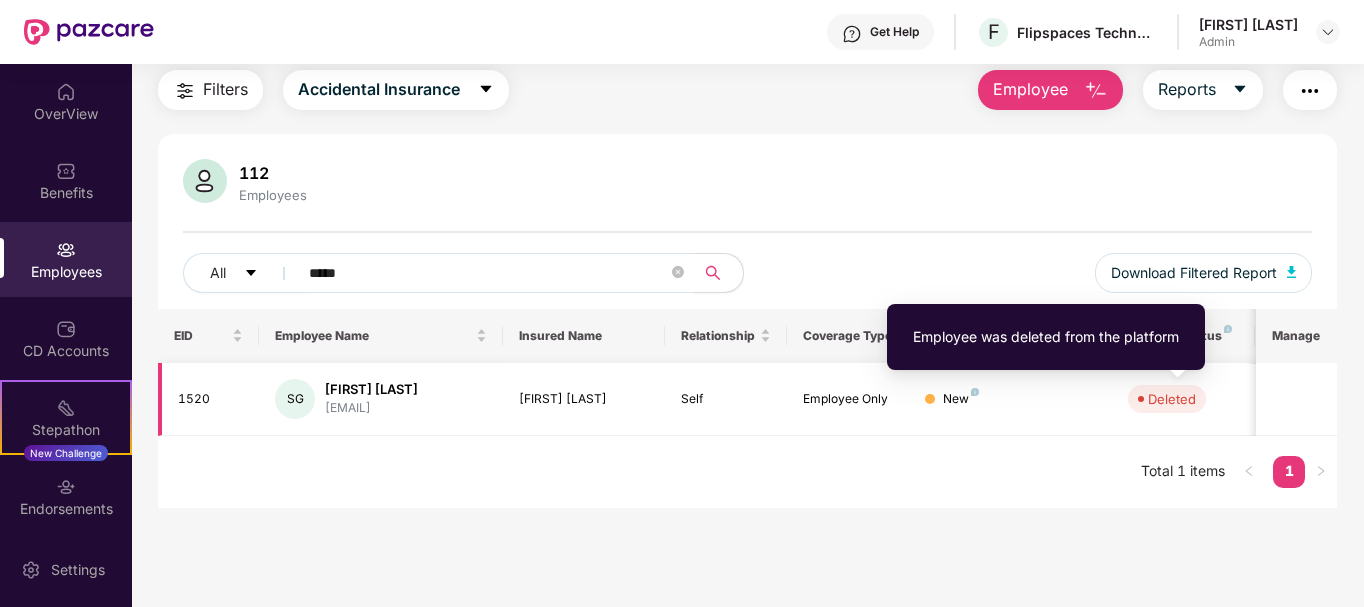 click on "Deleted" at bounding box center (1172, 399) 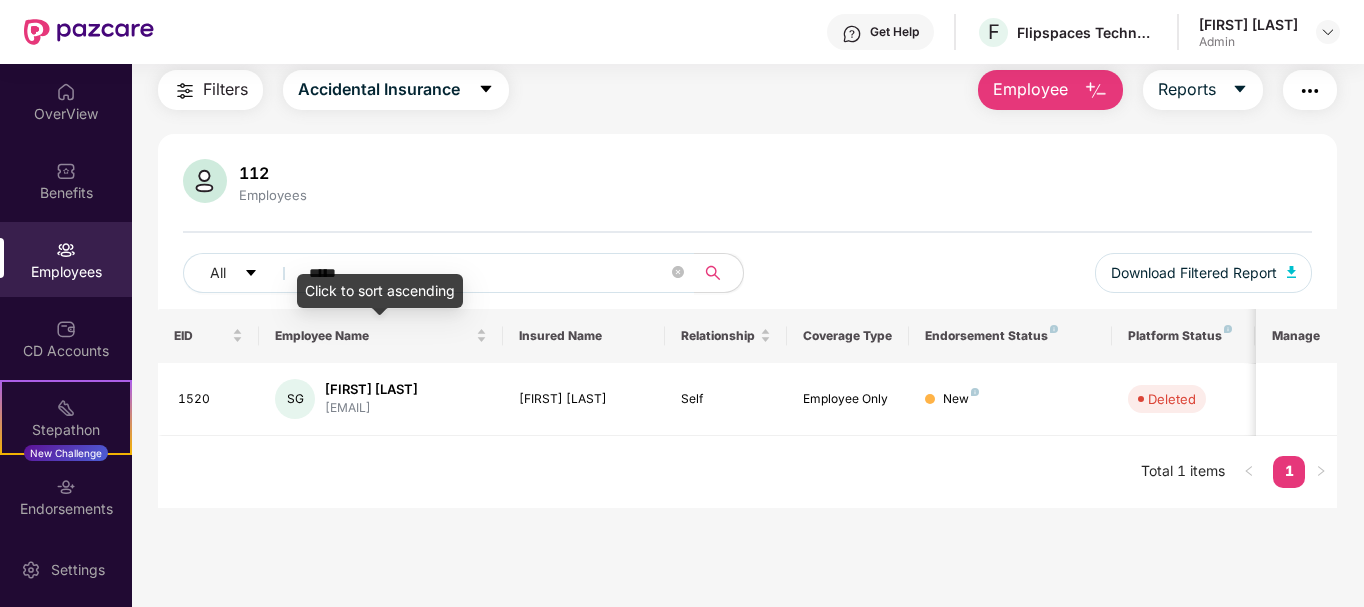 click on "Click to sort ascending" at bounding box center [380, 291] 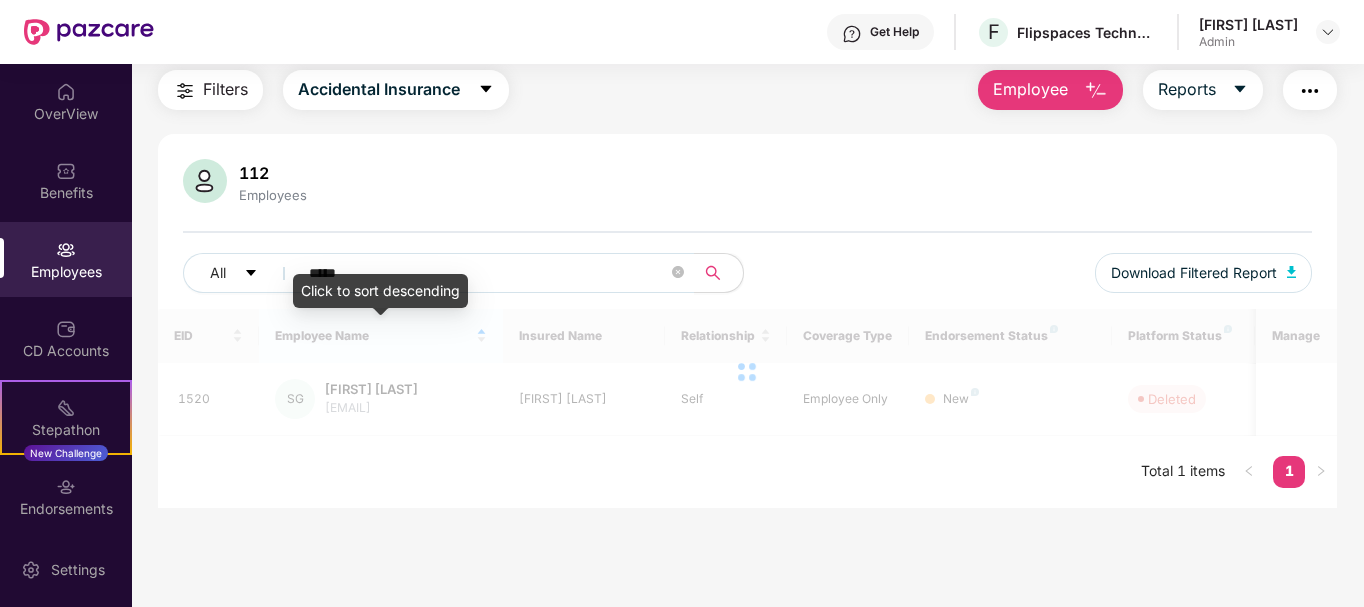 click on "Click to sort descending" at bounding box center (380, 291) 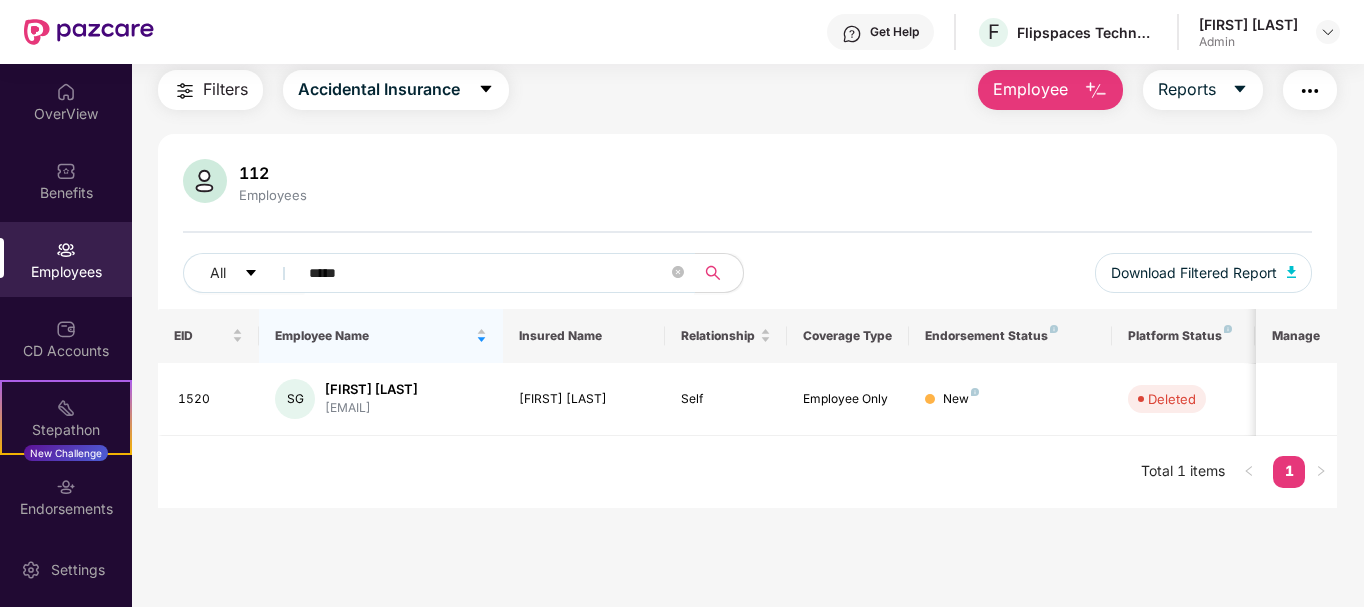 click on "*****" at bounding box center [488, 273] 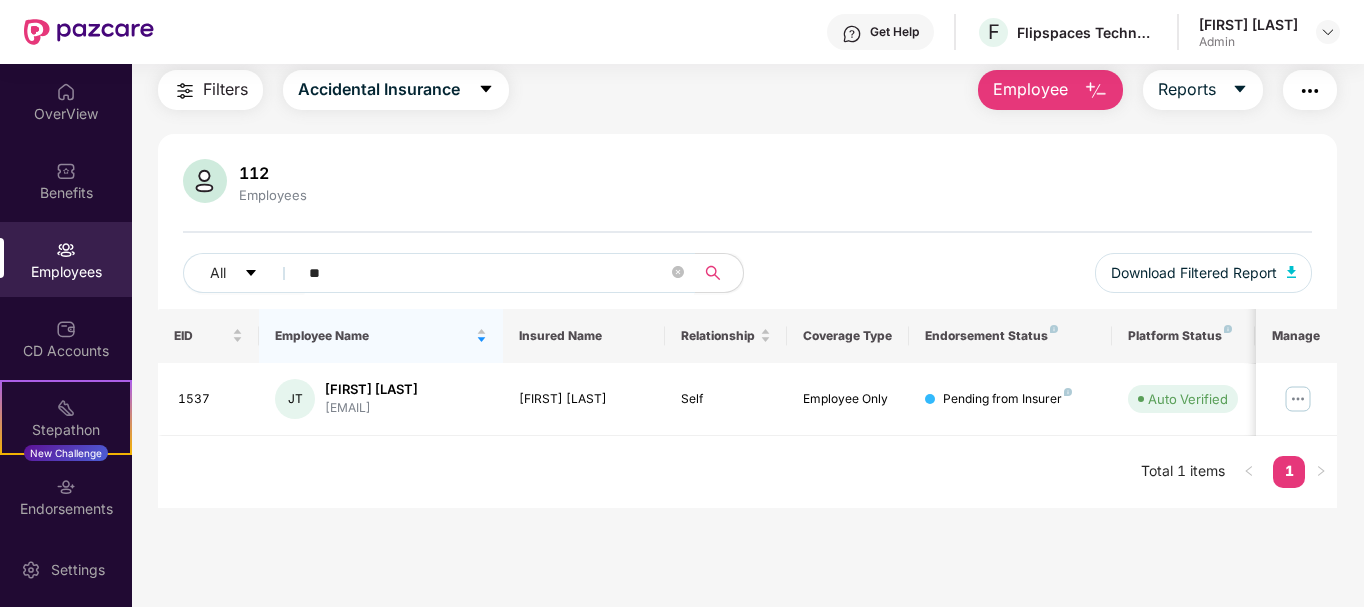 type on "*" 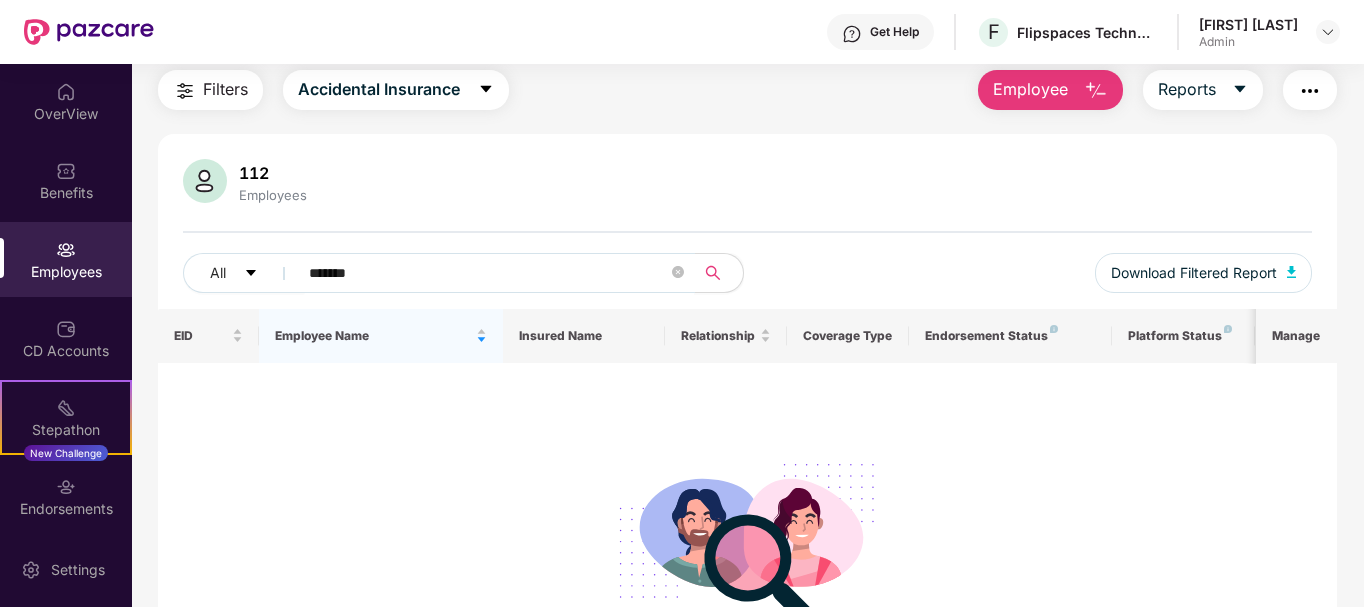 type on "*******" 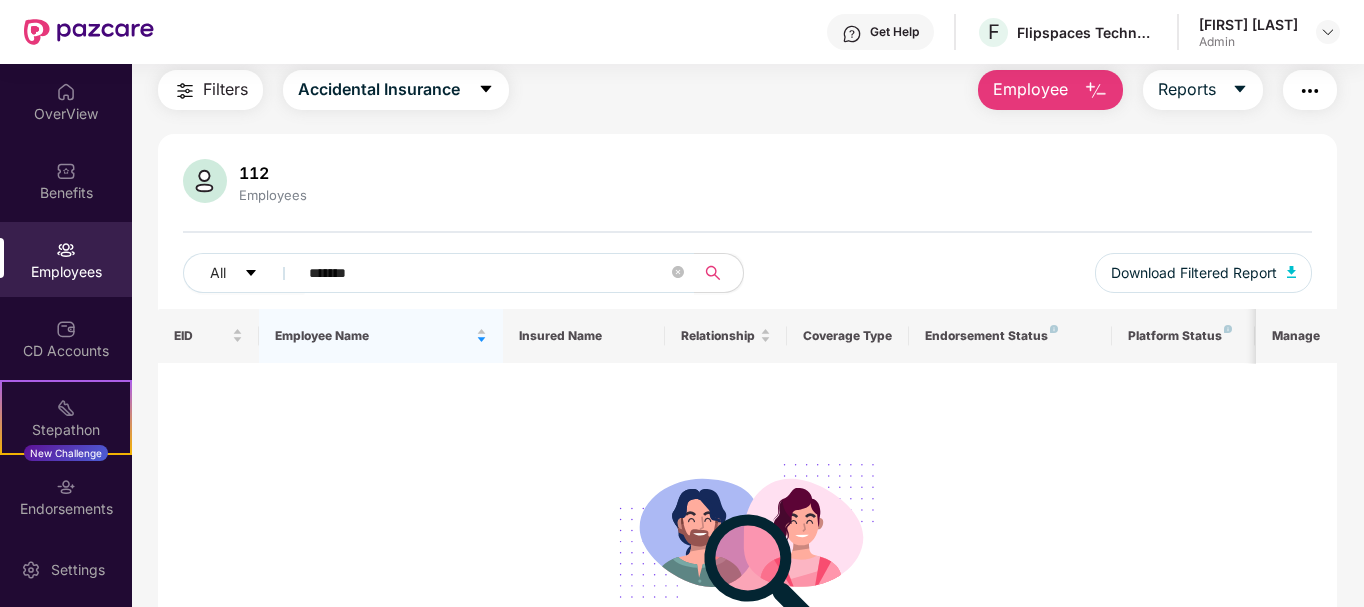 click on "Employee" at bounding box center [1030, 89] 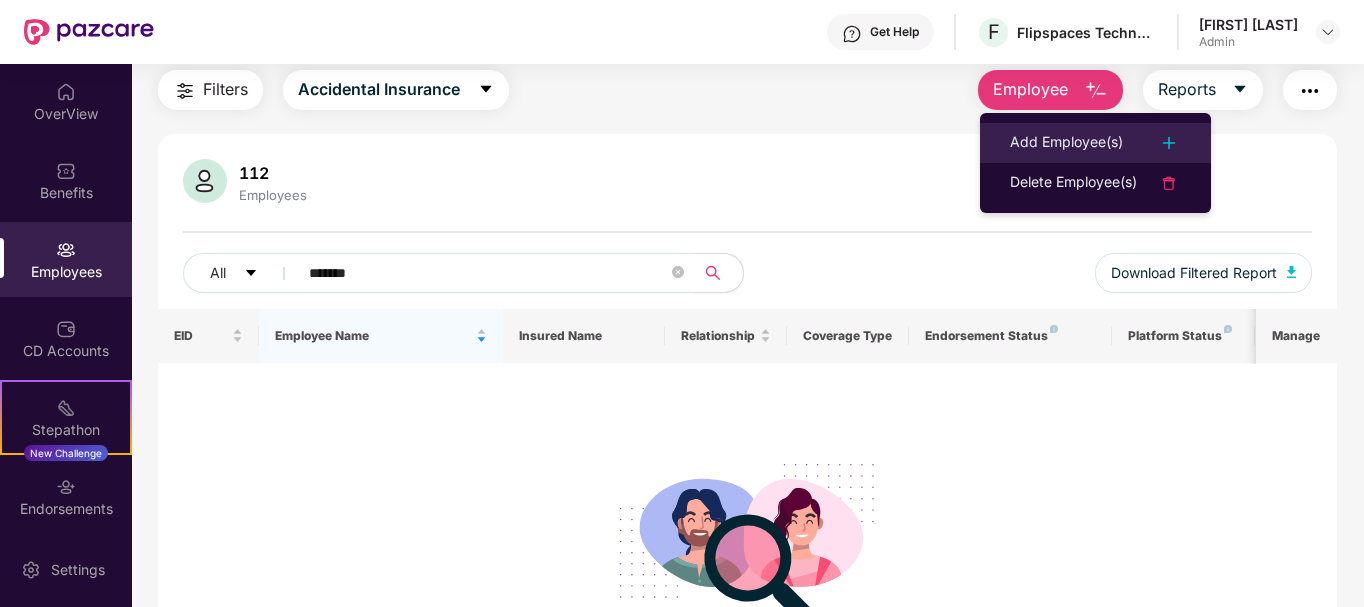 click on "Add Employee(s)" at bounding box center [1066, 143] 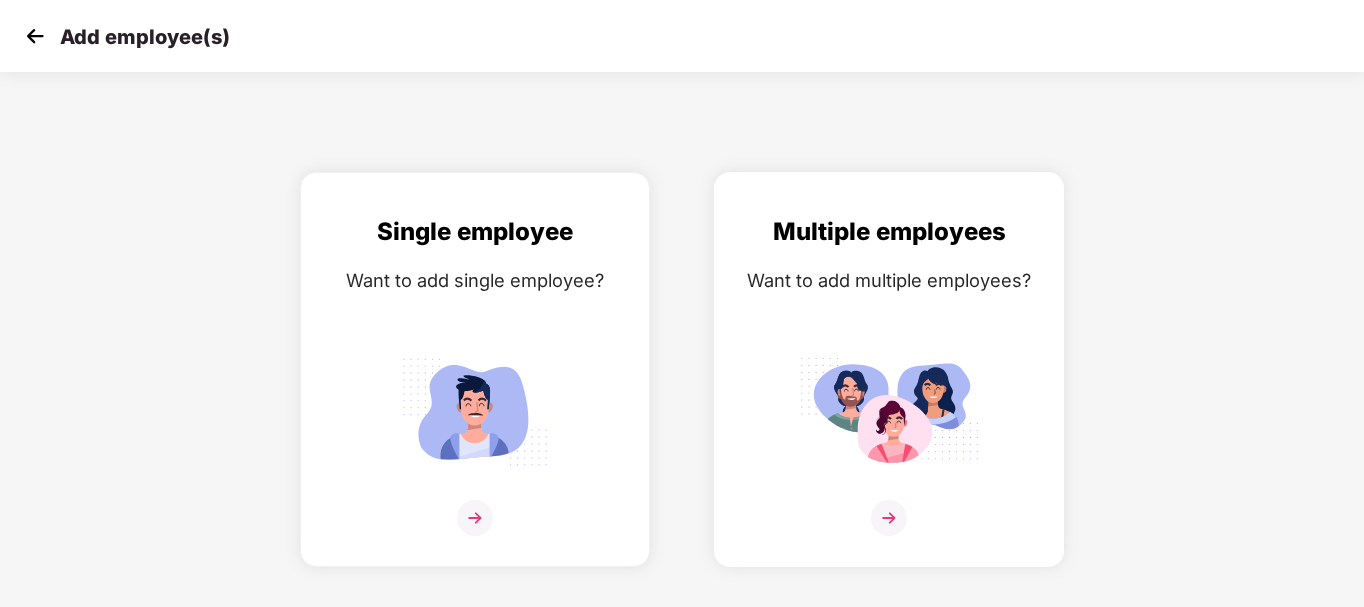 click at bounding box center [889, 411] 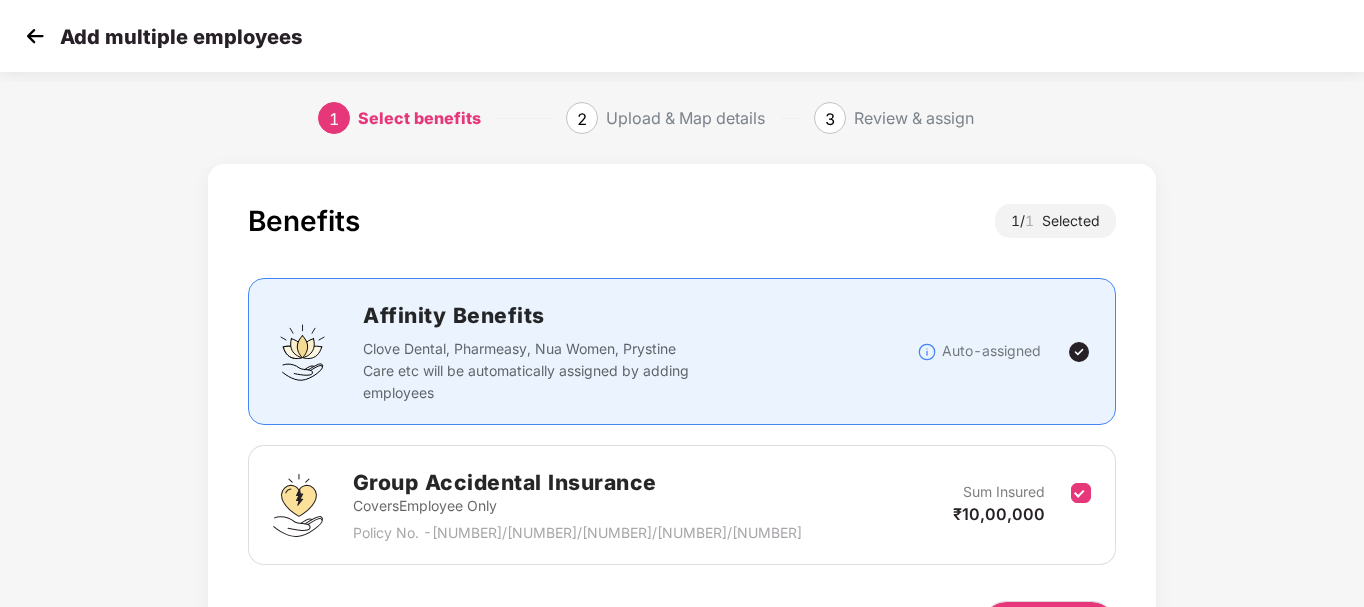 scroll, scrollTop: 132, scrollLeft: 0, axis: vertical 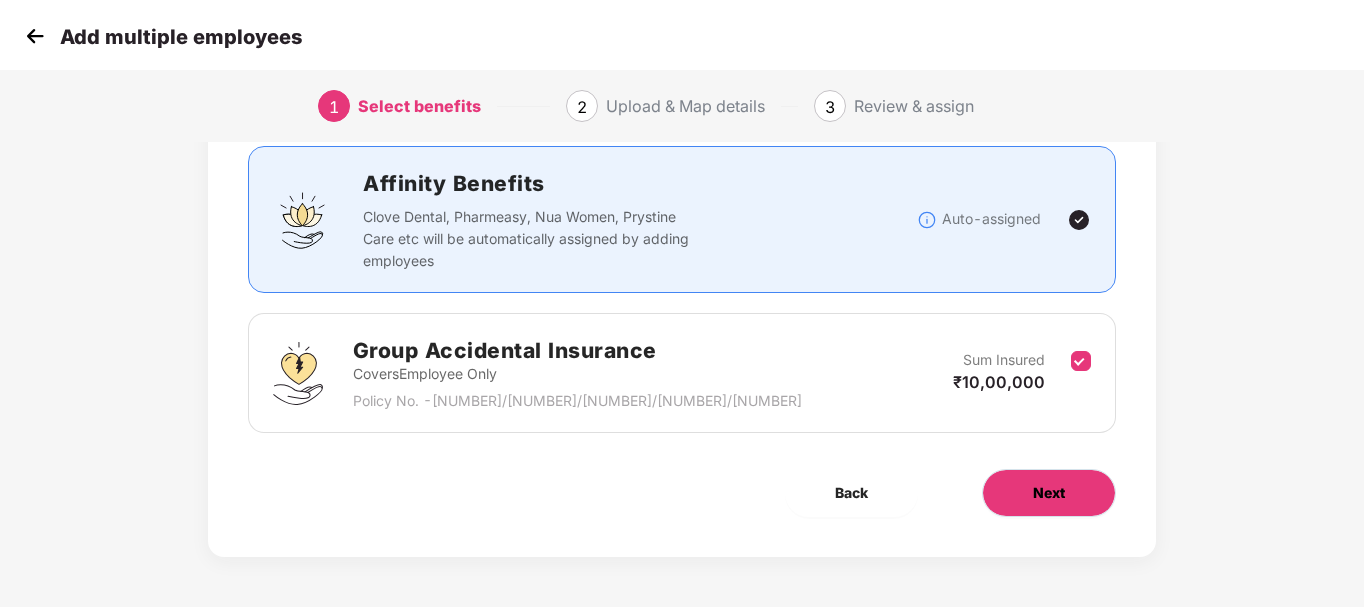 click on "Next" at bounding box center (1049, 493) 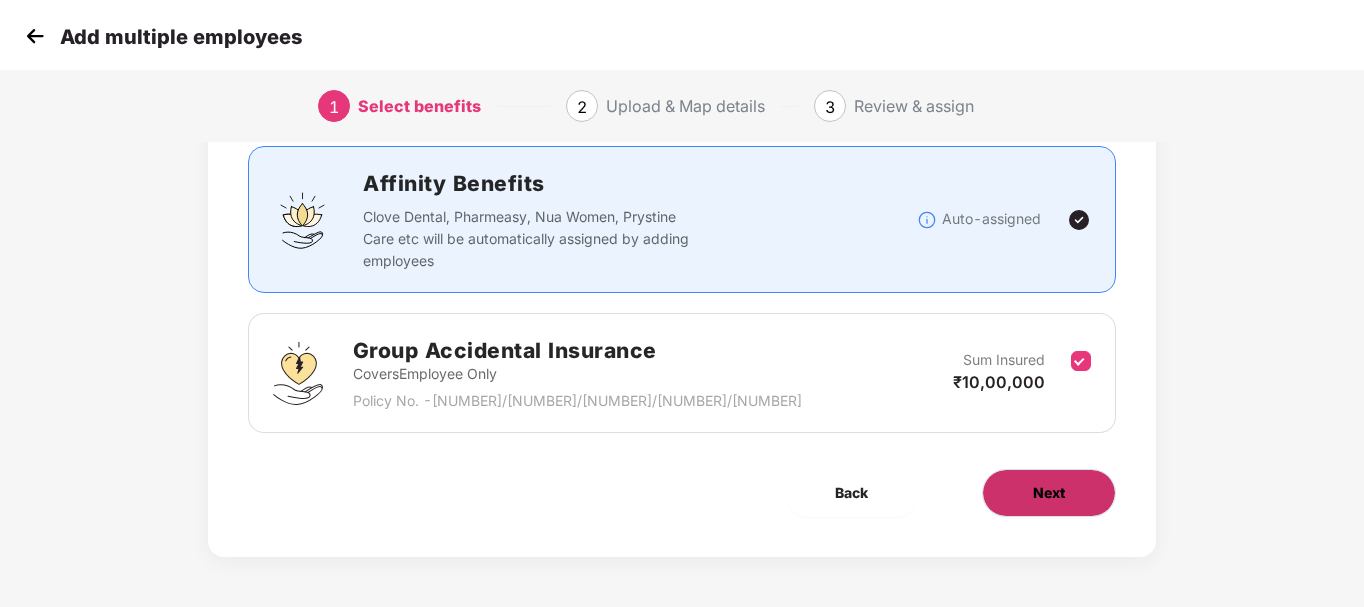 scroll, scrollTop: 0, scrollLeft: 0, axis: both 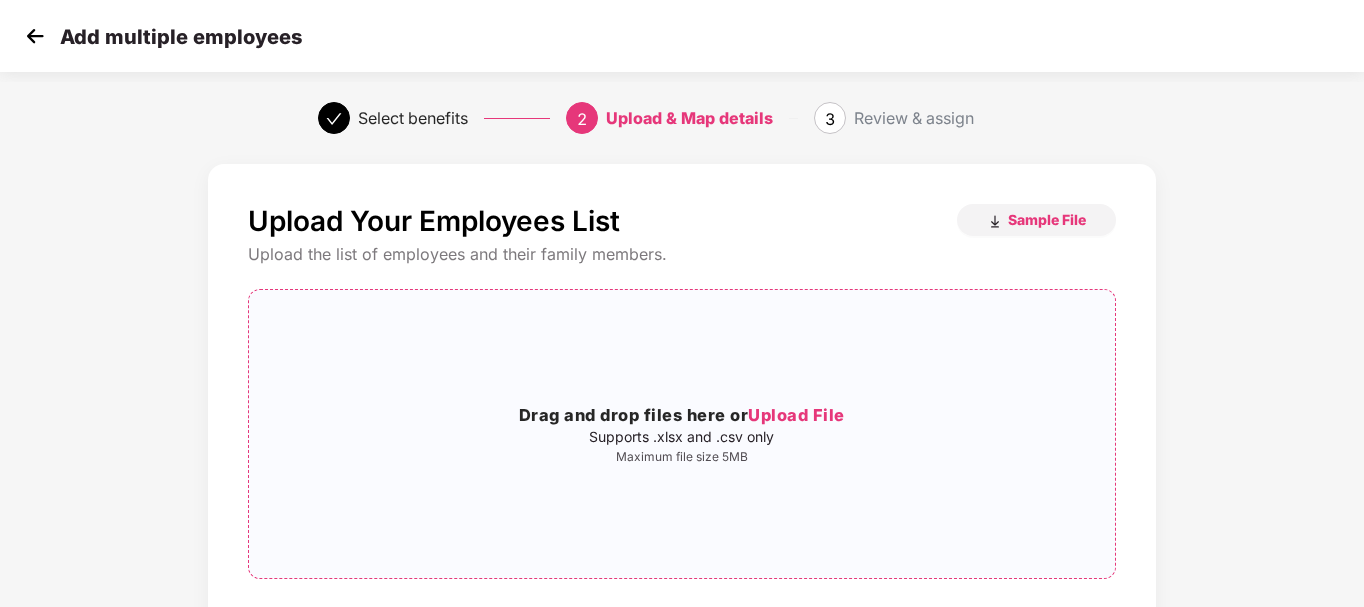 click on "Upload File" at bounding box center [796, 415] 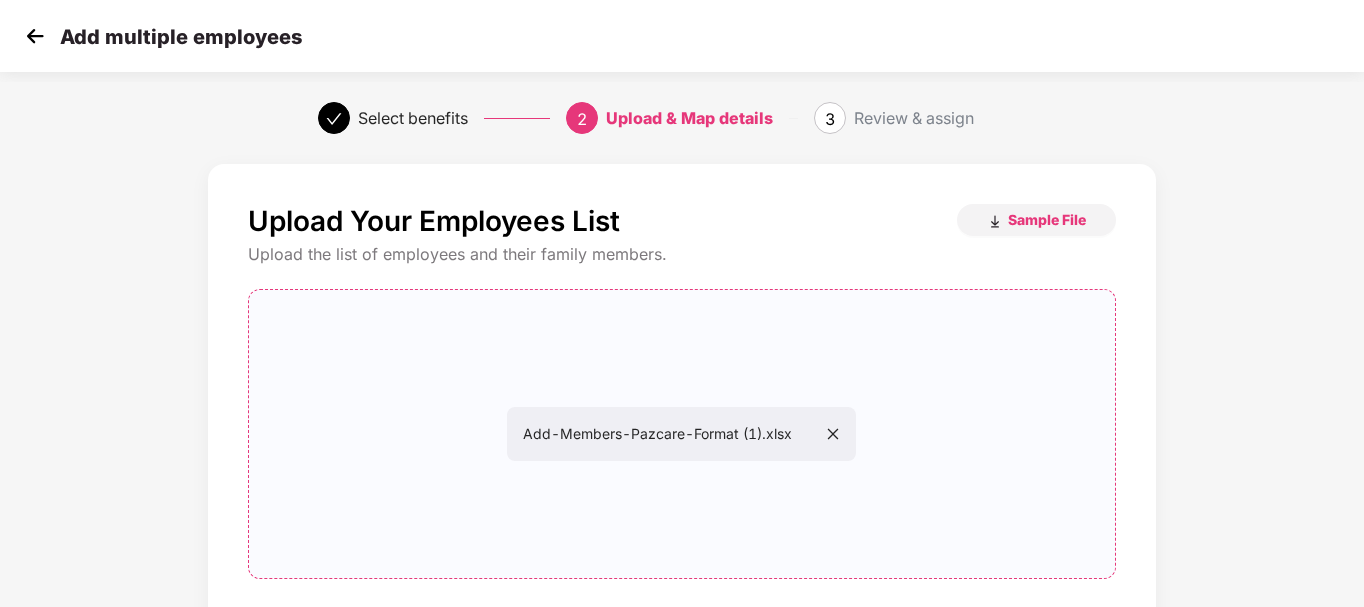 scroll, scrollTop: 196, scrollLeft: 0, axis: vertical 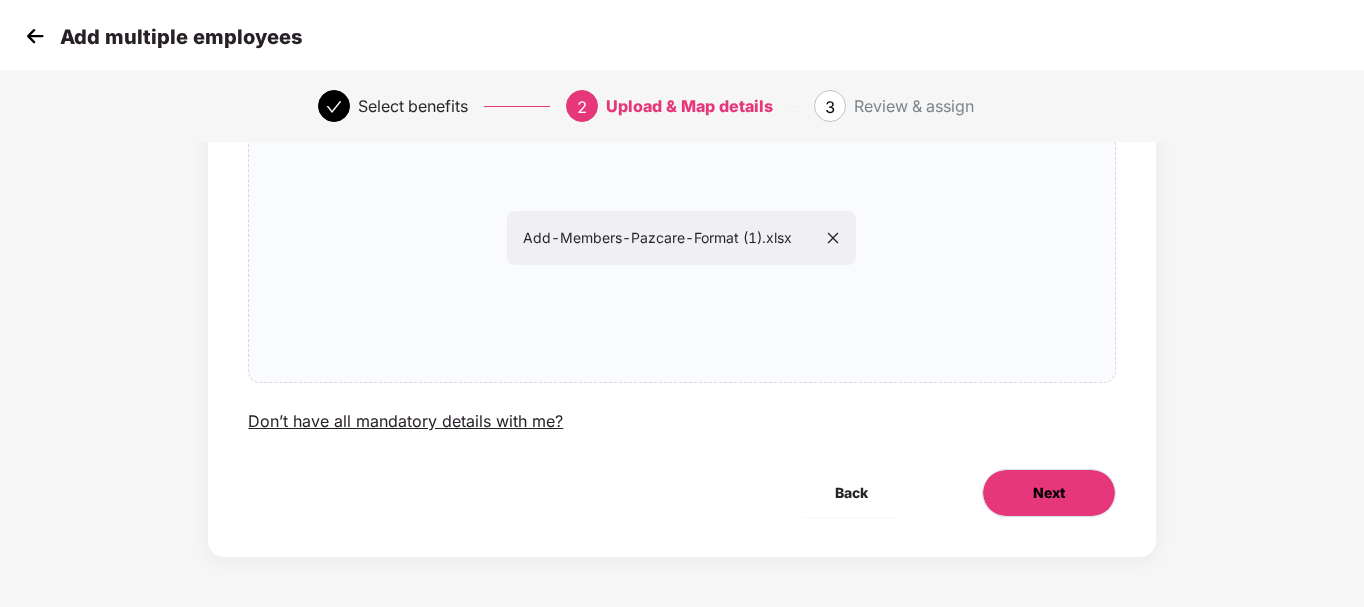 click on "Next" at bounding box center (1049, 493) 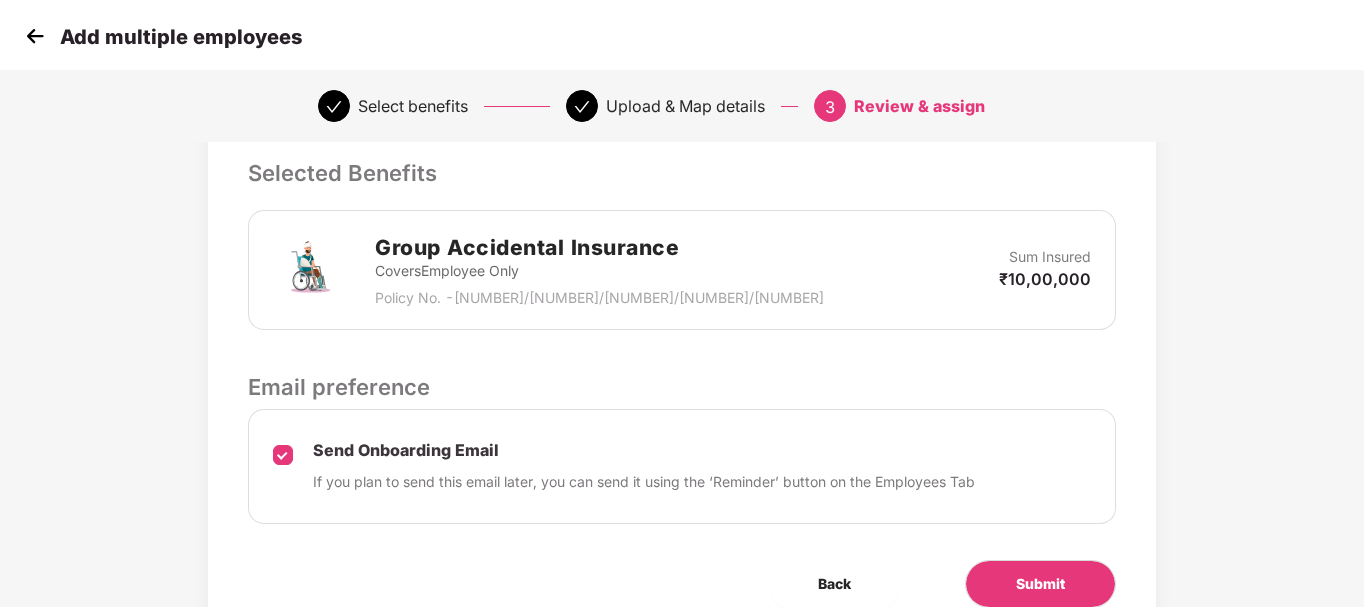 scroll, scrollTop: 530, scrollLeft: 0, axis: vertical 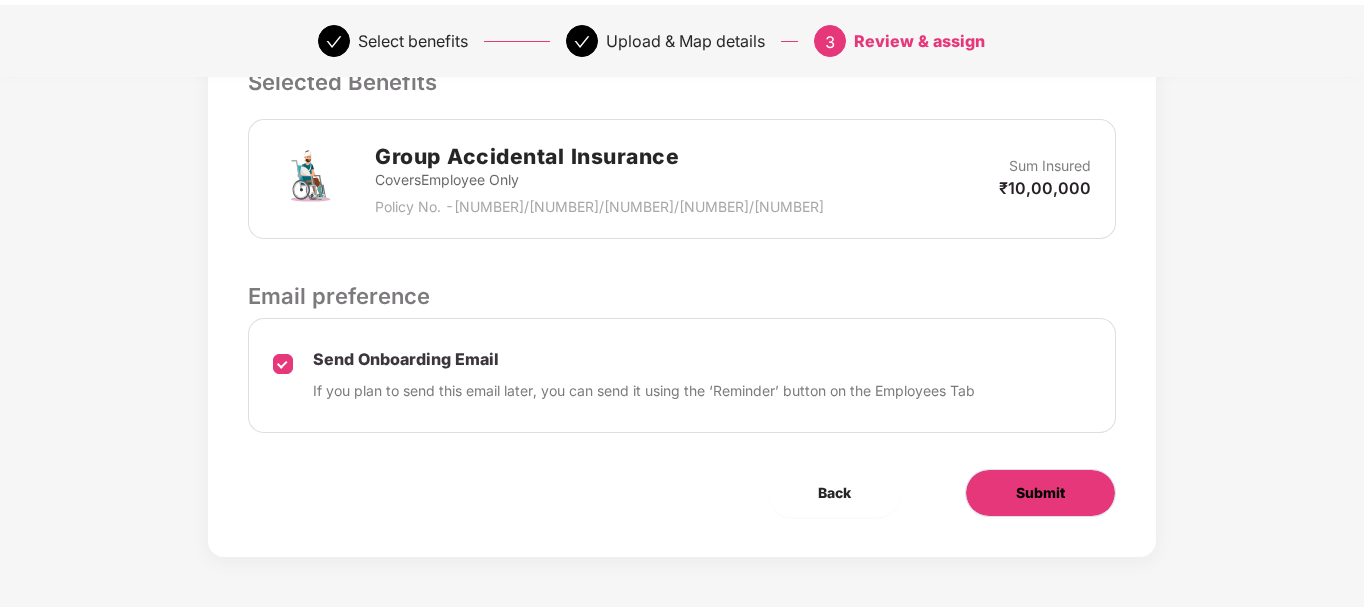 click on "Submit" at bounding box center [1040, 493] 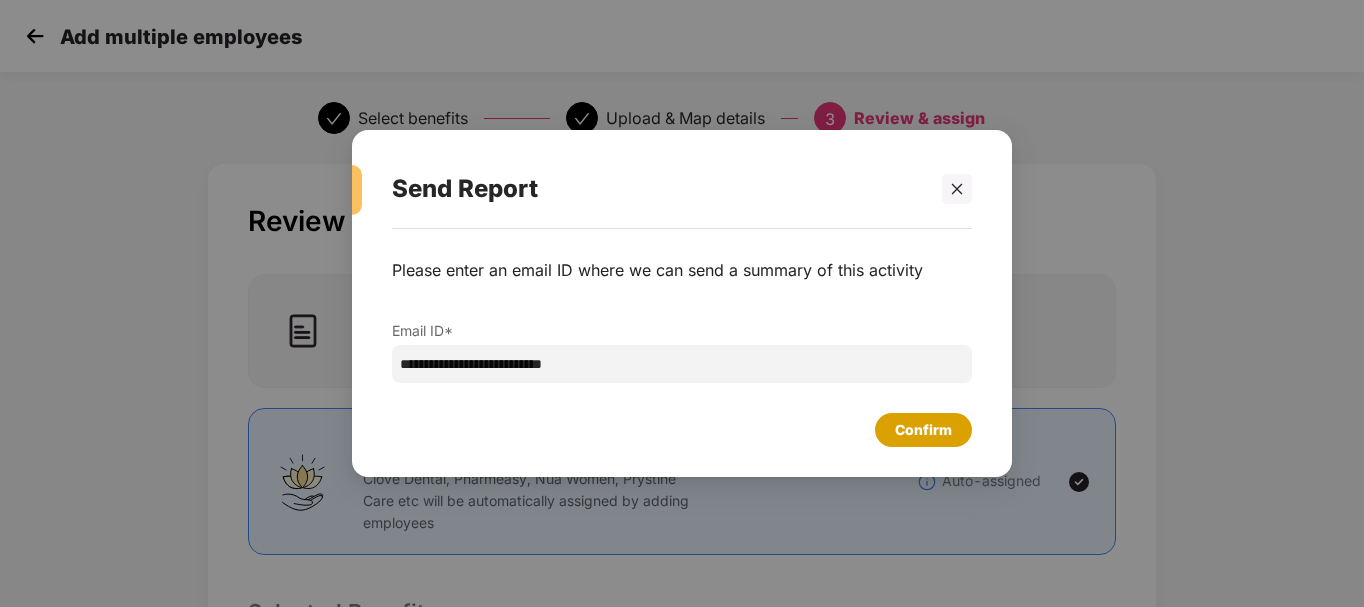 click on "Confirm" at bounding box center [923, 430] 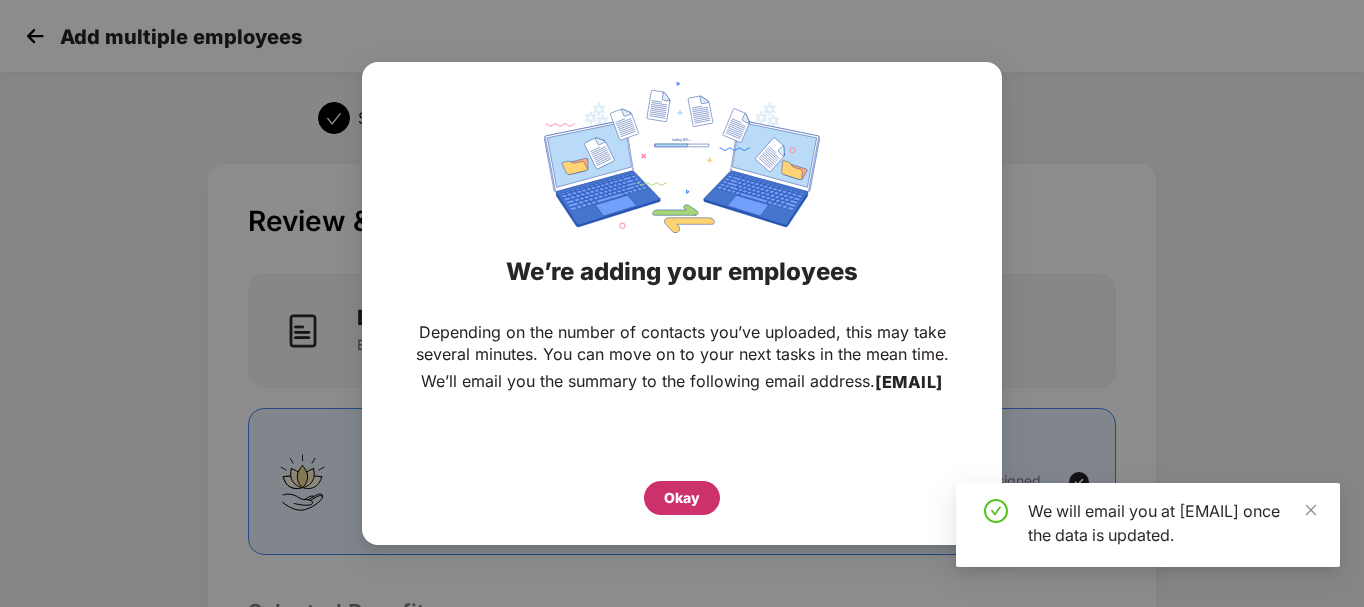 click on "Okay" at bounding box center [682, 498] 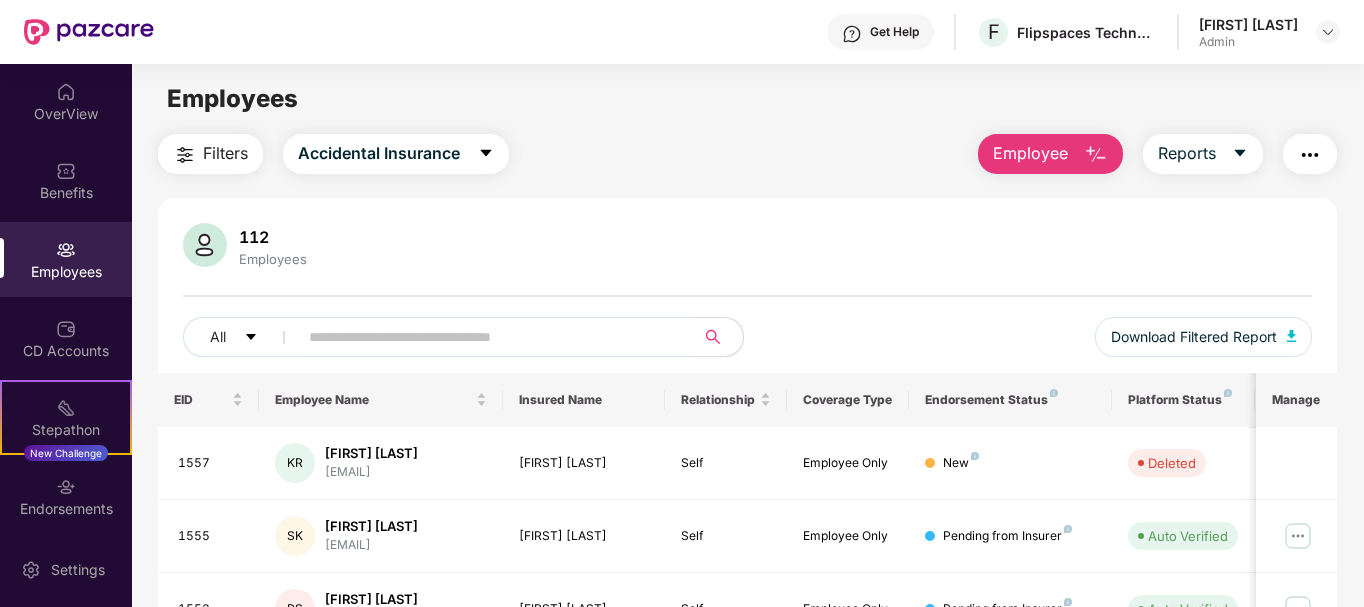 click on "Employee" at bounding box center (1030, 153) 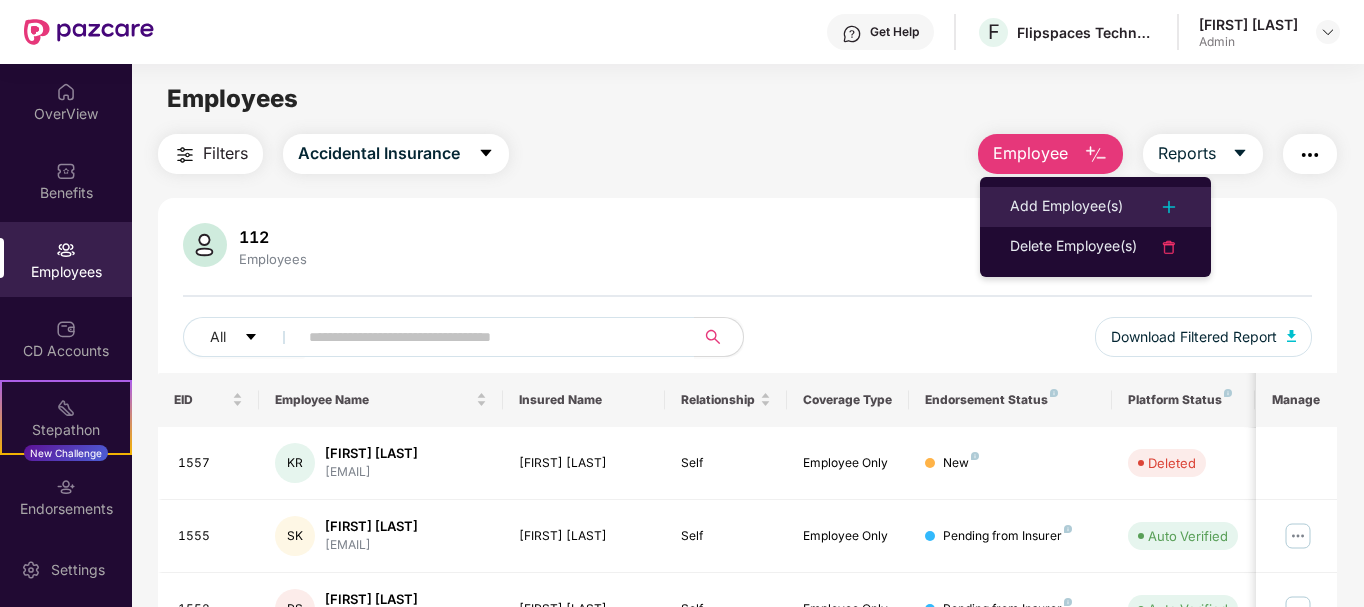 click on "Add Employee(s)" at bounding box center [1066, 207] 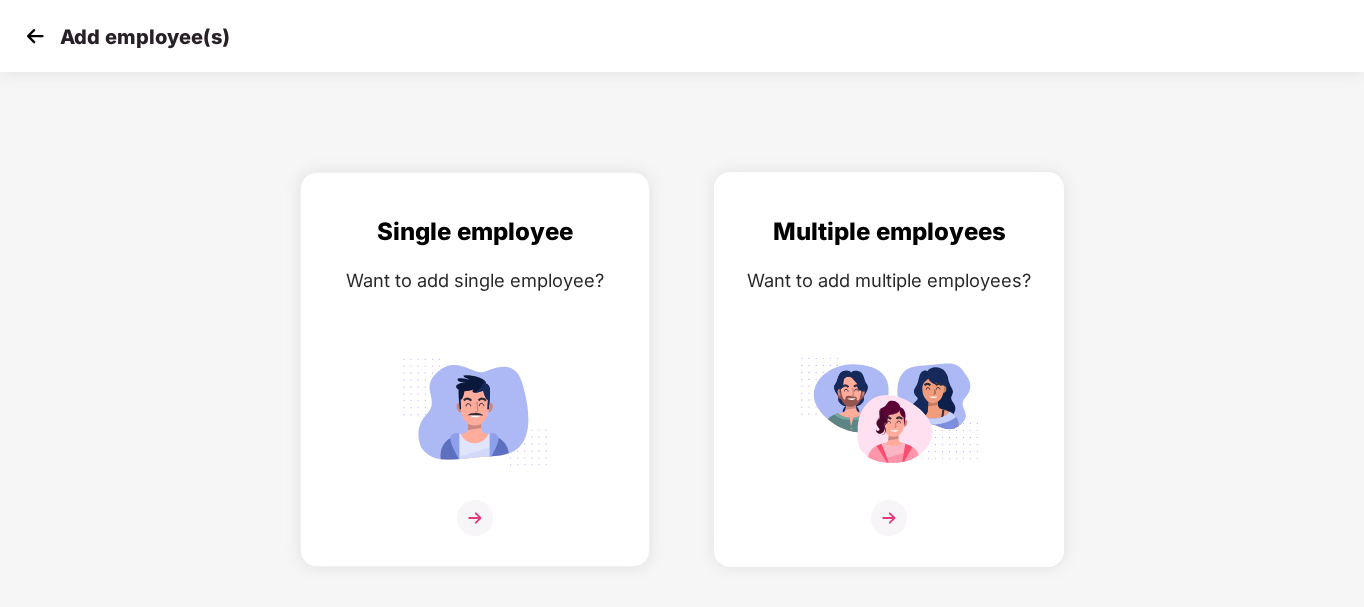 click at bounding box center [889, 411] 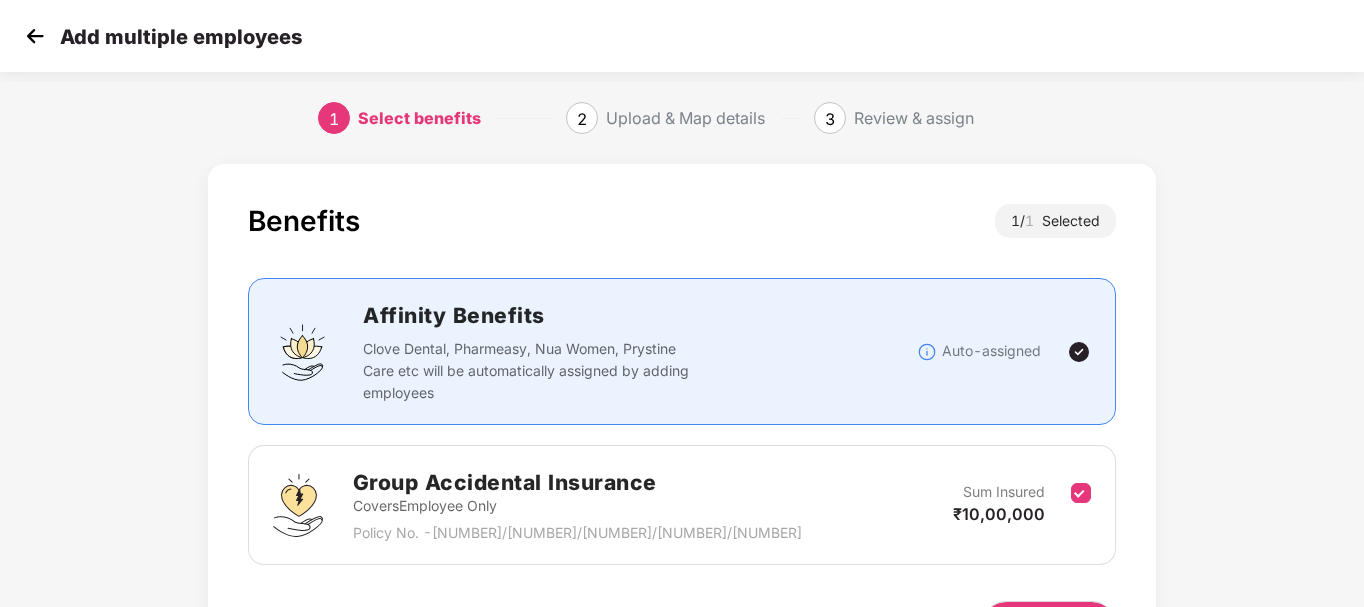 scroll, scrollTop: 132, scrollLeft: 0, axis: vertical 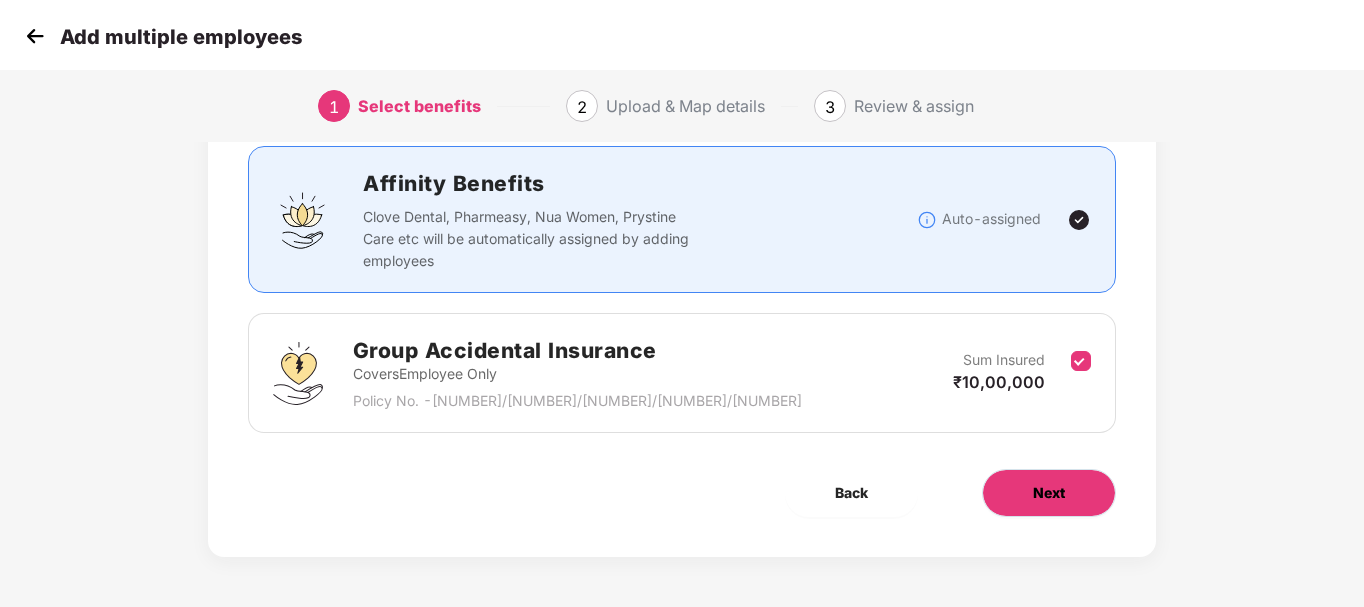 click on "Next" at bounding box center (1049, 493) 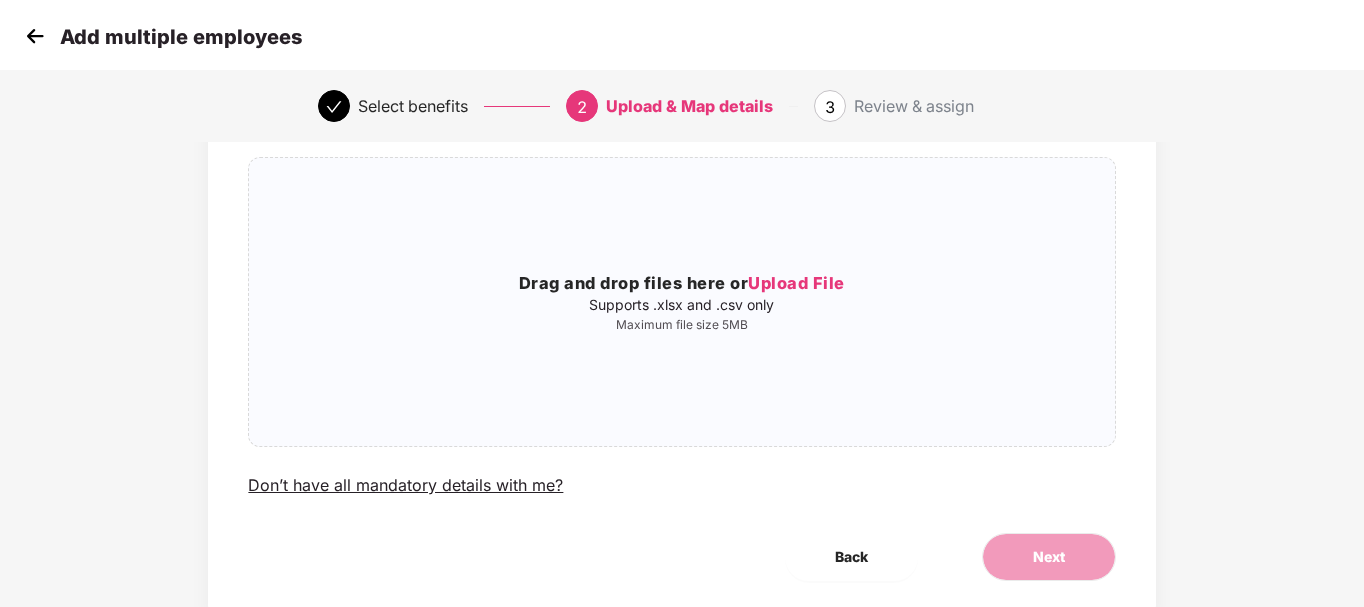scroll, scrollTop: 0, scrollLeft: 0, axis: both 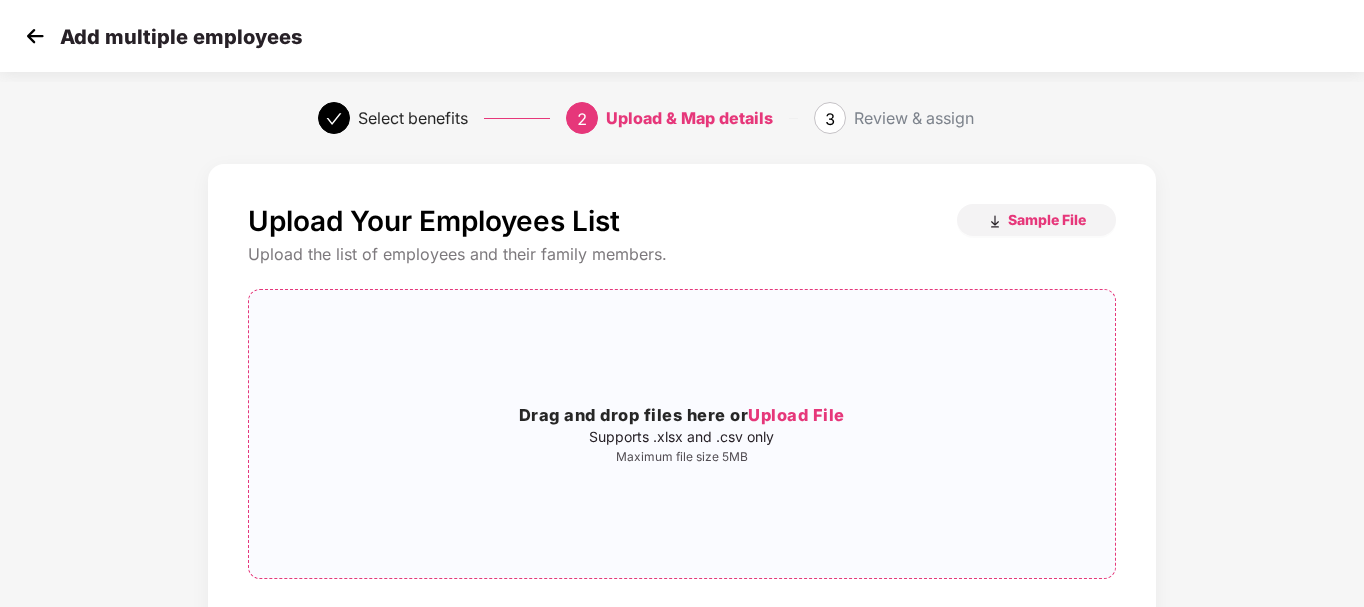 click on "Supports .xlsx and .csv only" at bounding box center [681, 437] 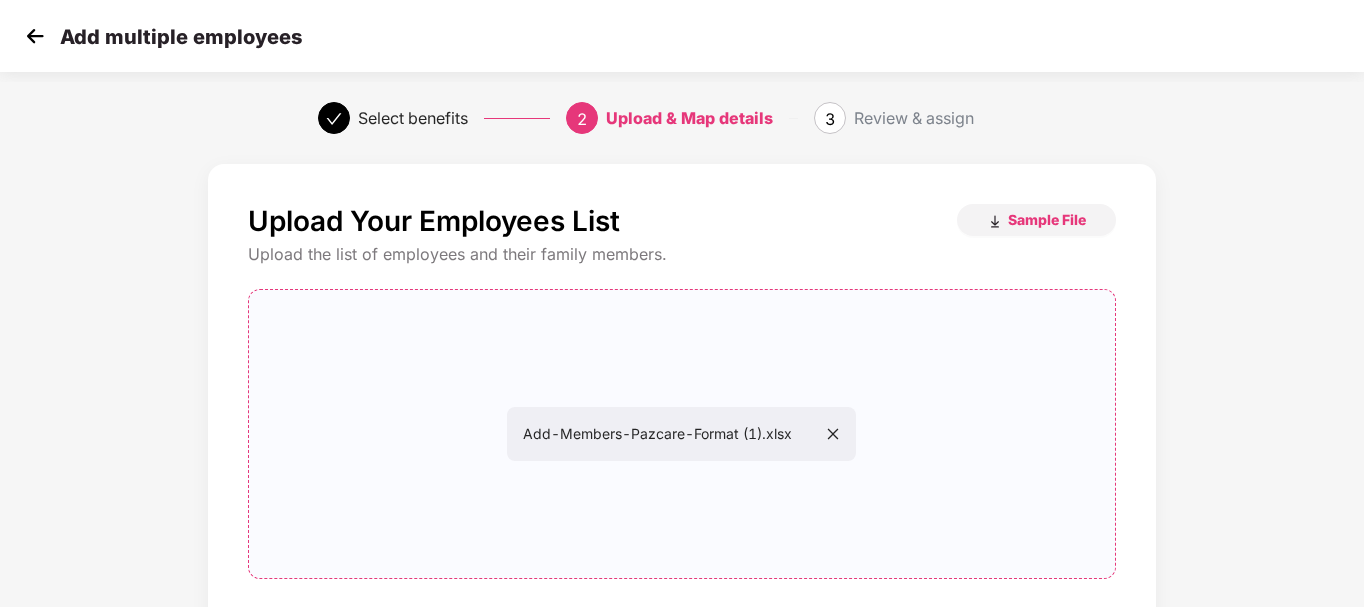drag, startPoint x: 829, startPoint y: 426, endPoint x: 795, endPoint y: 463, distance: 50.24938 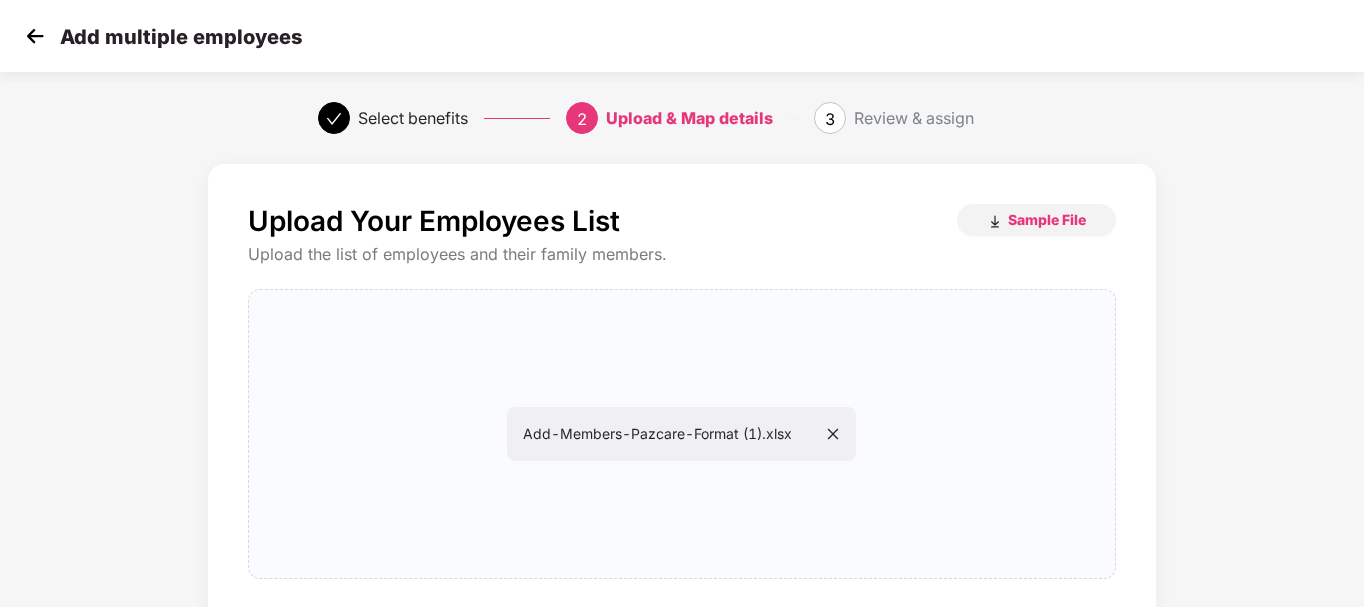 scroll, scrollTop: 196, scrollLeft: 0, axis: vertical 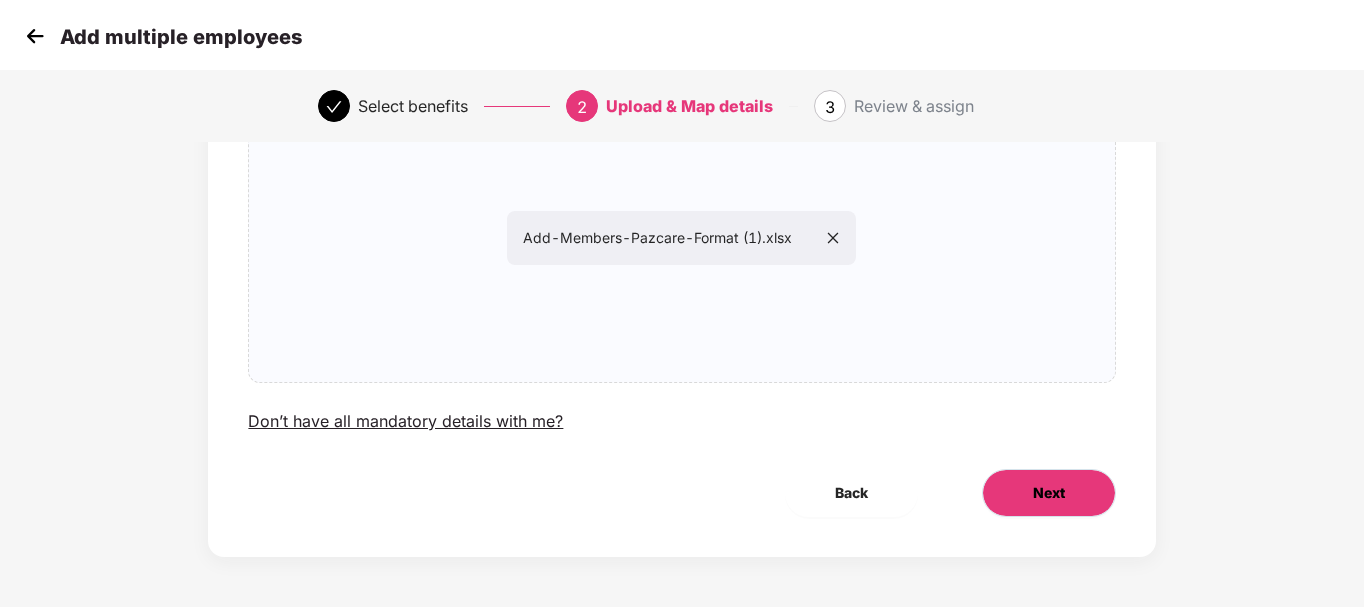 click on "Next" at bounding box center (1049, 493) 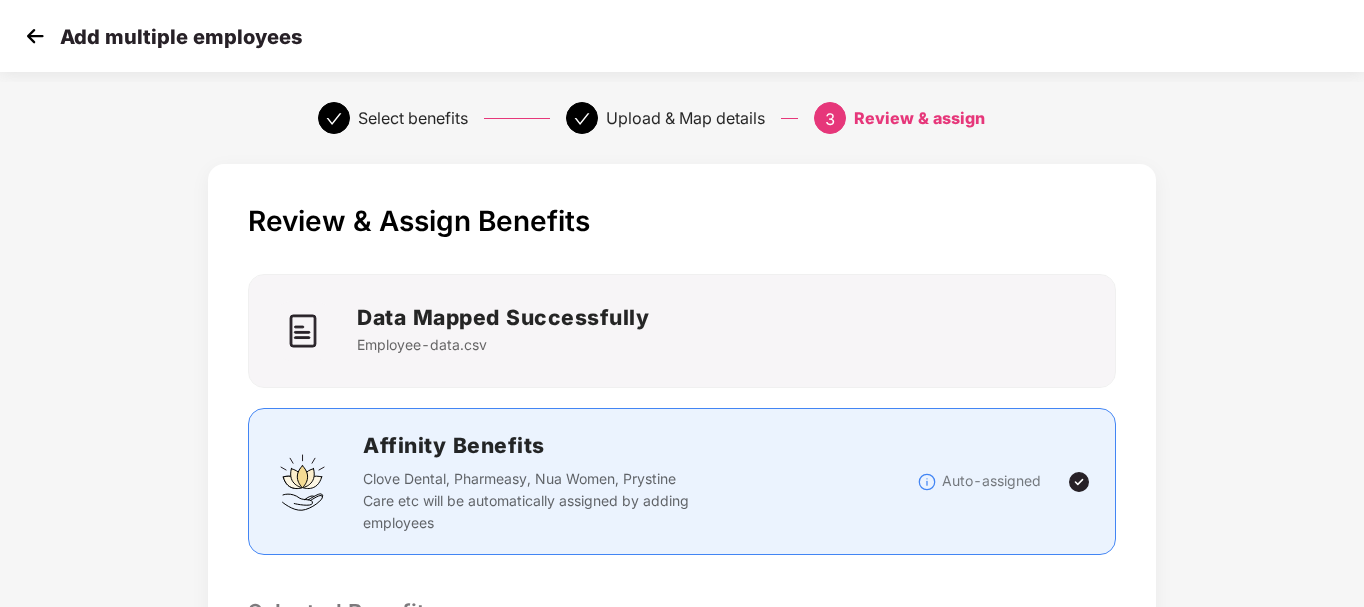 scroll, scrollTop: 530, scrollLeft: 0, axis: vertical 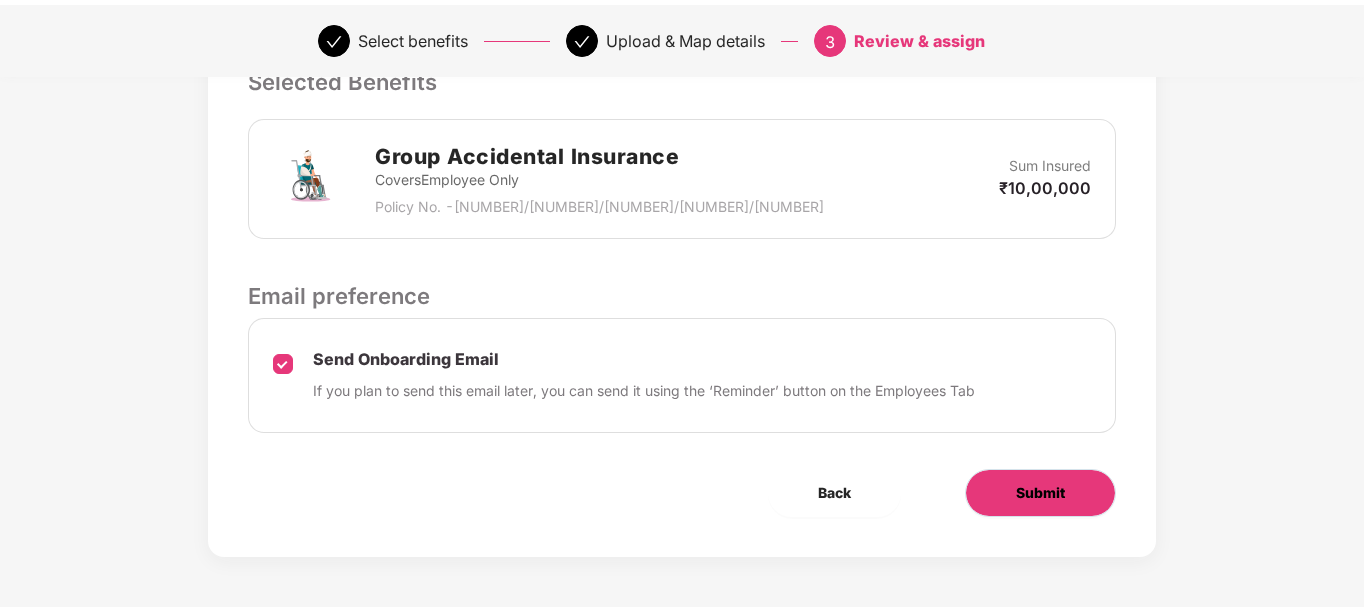 click on "Submit" at bounding box center [1040, 493] 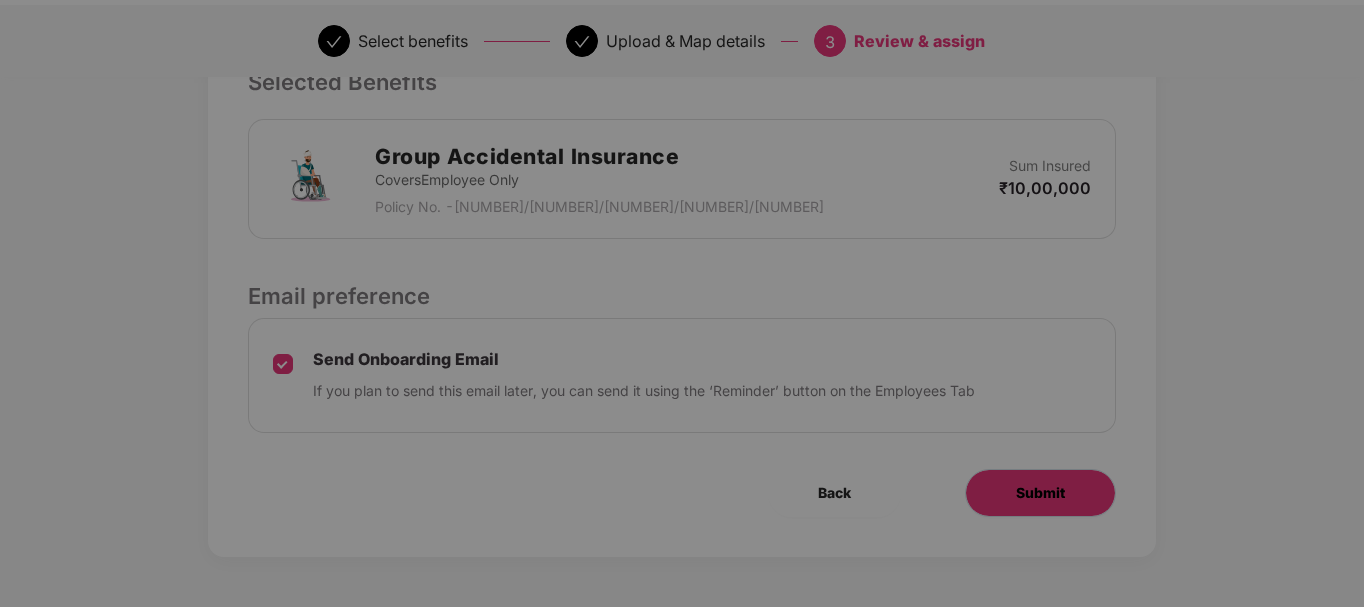 scroll, scrollTop: 0, scrollLeft: 0, axis: both 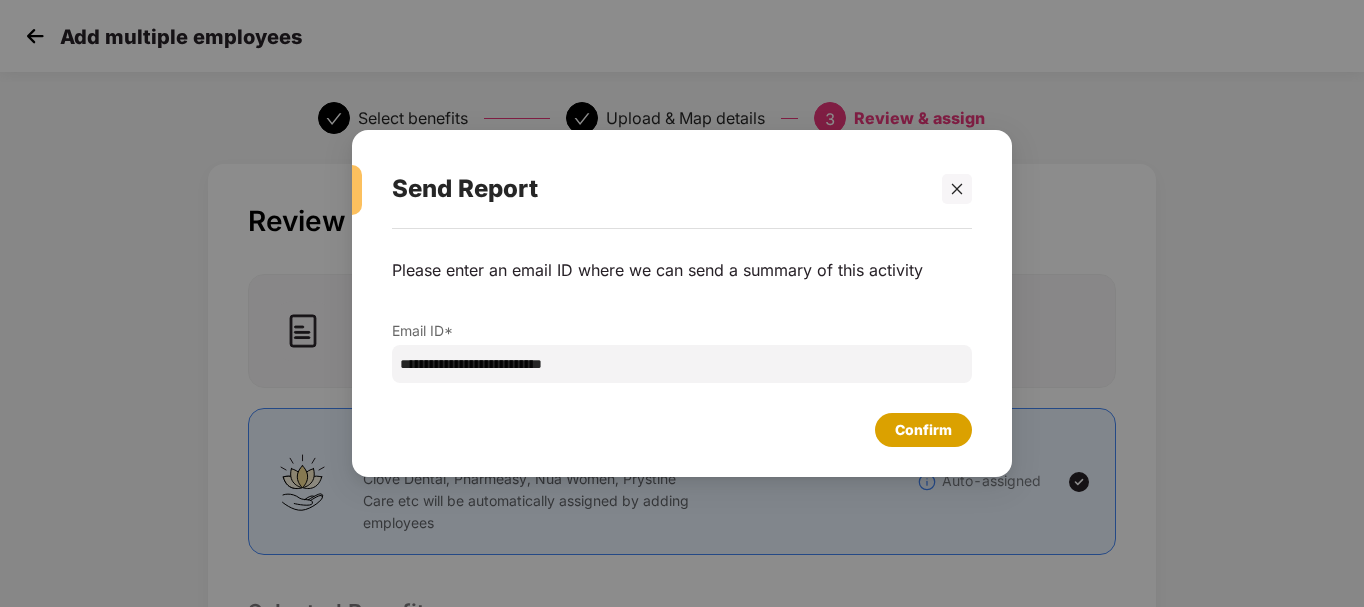 click on "Confirm" at bounding box center [923, 430] 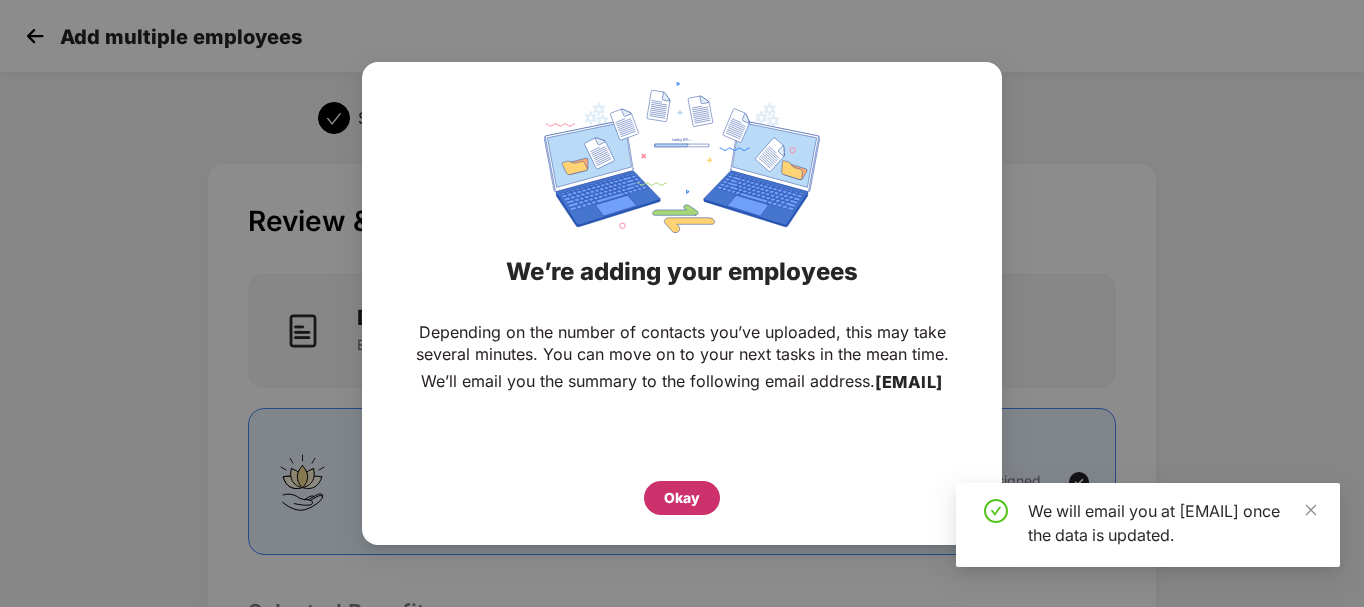click on "Okay" at bounding box center [682, 498] 